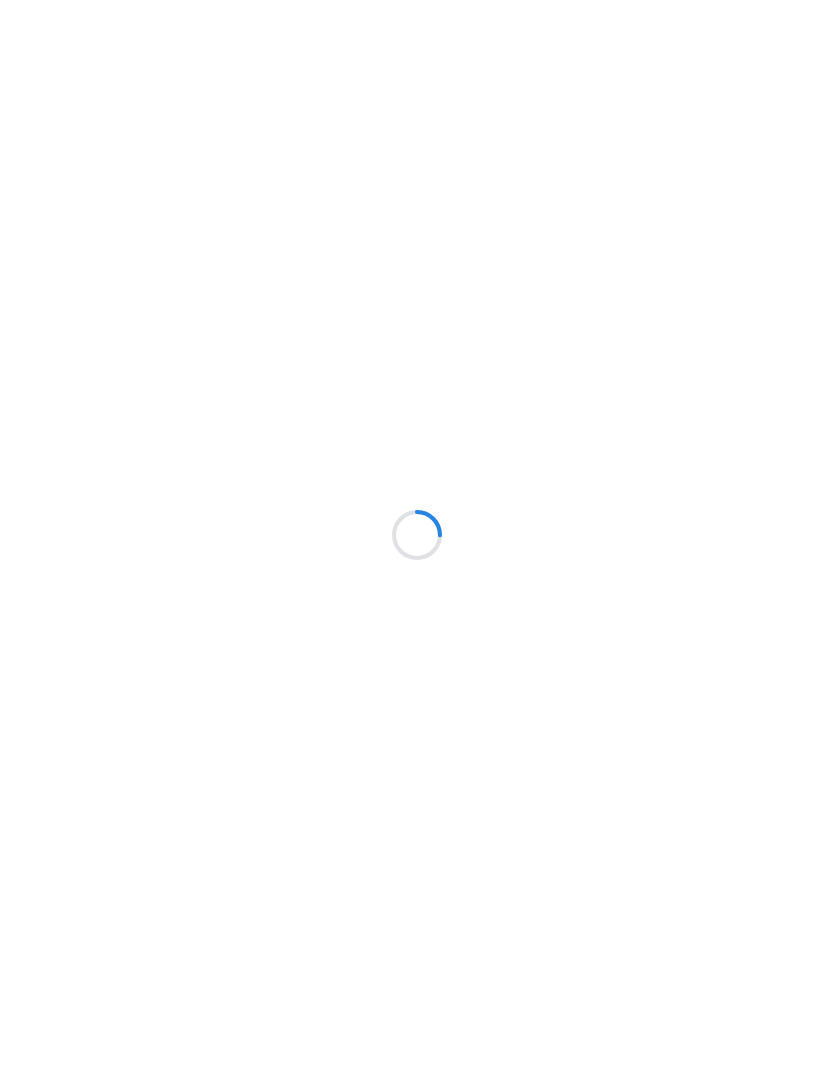 scroll, scrollTop: 0, scrollLeft: 0, axis: both 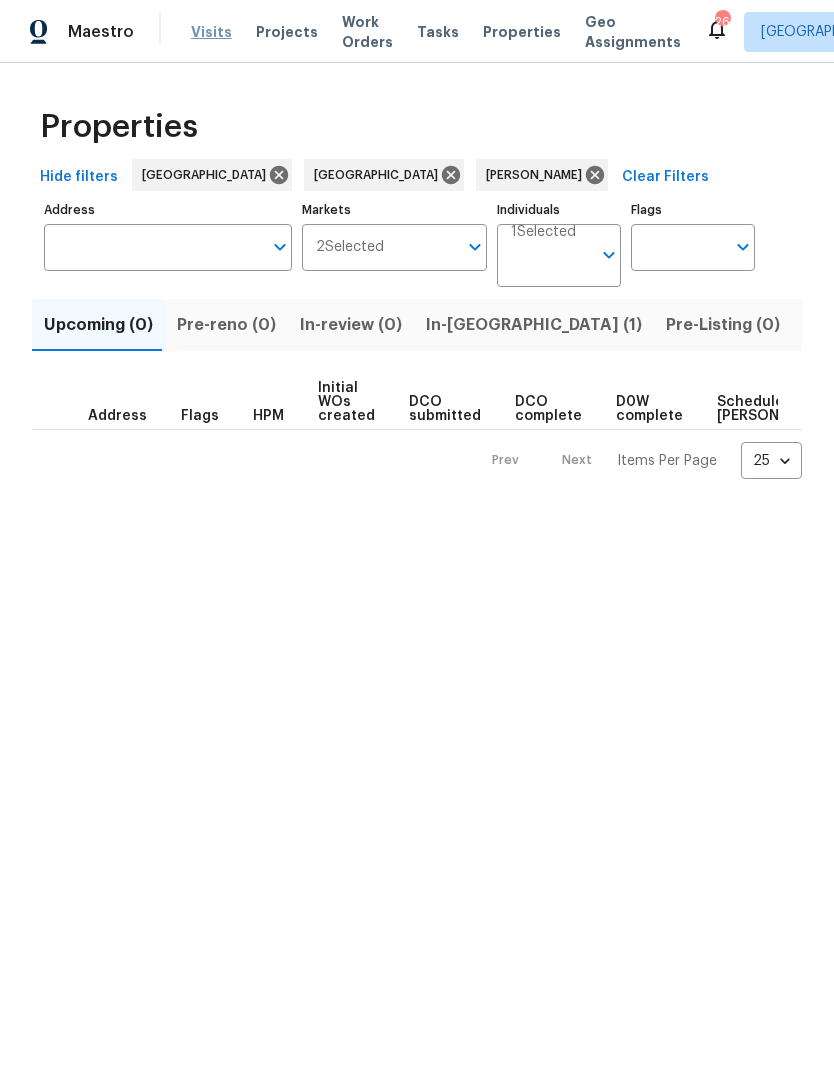 click on "Visits" at bounding box center [211, 32] 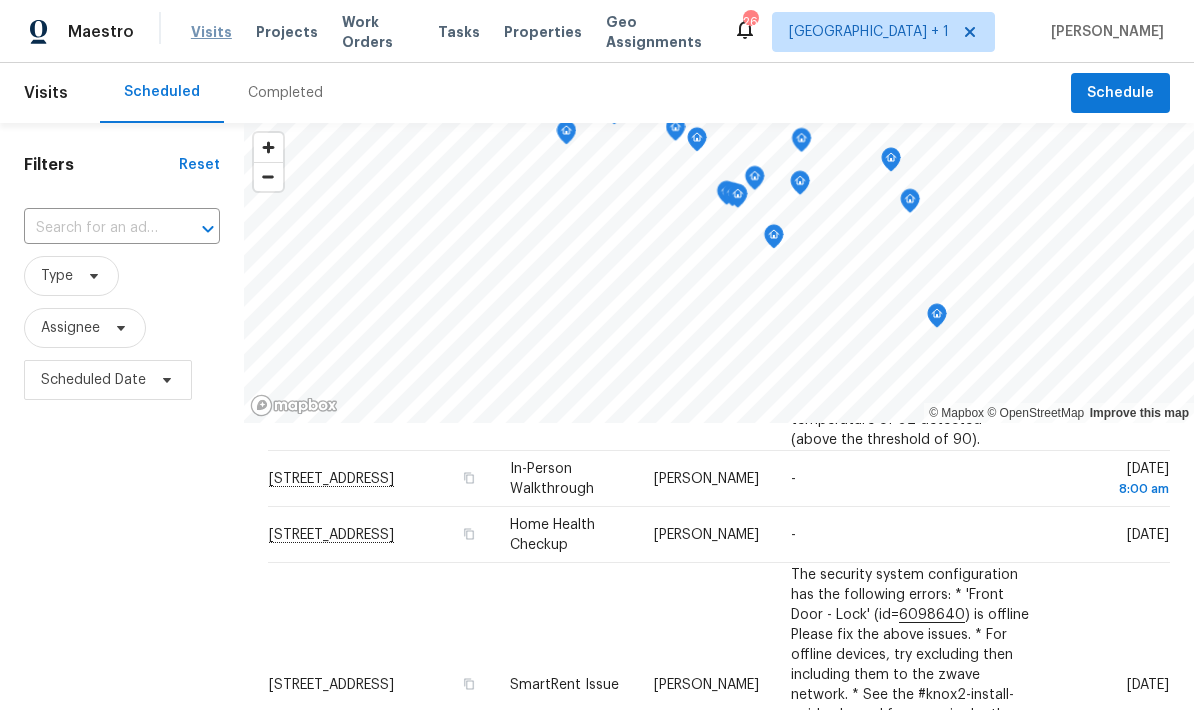 scroll, scrollTop: 1541, scrollLeft: 0, axis: vertical 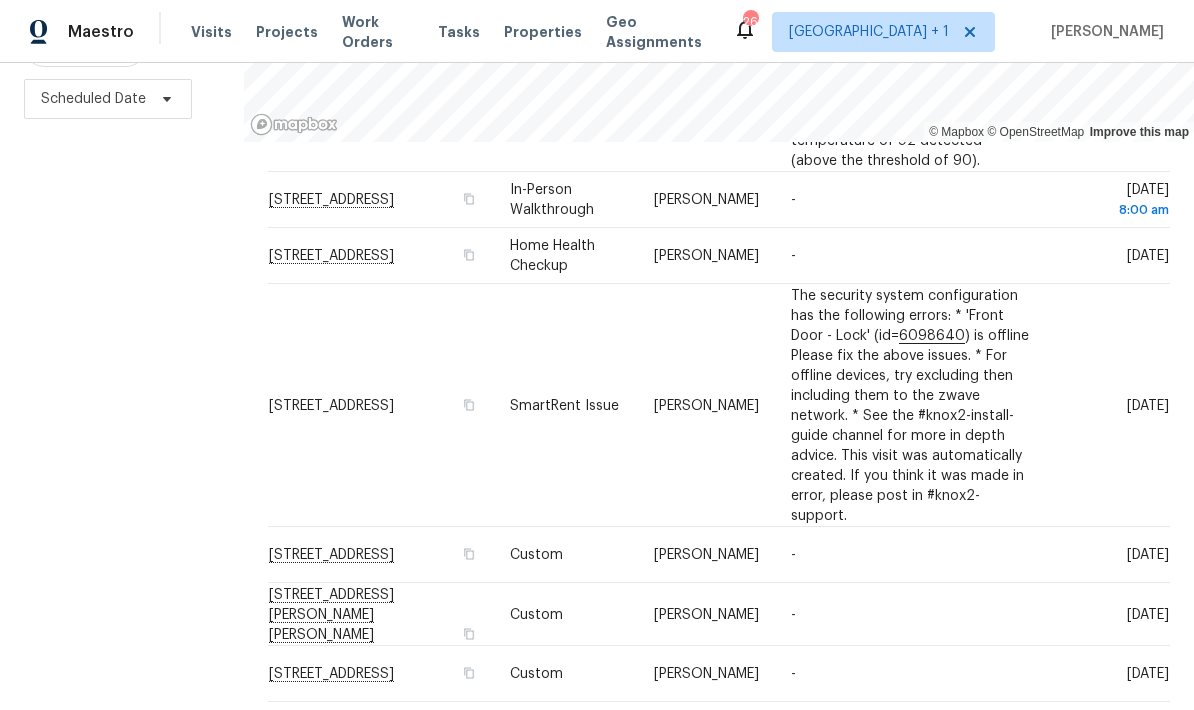 click 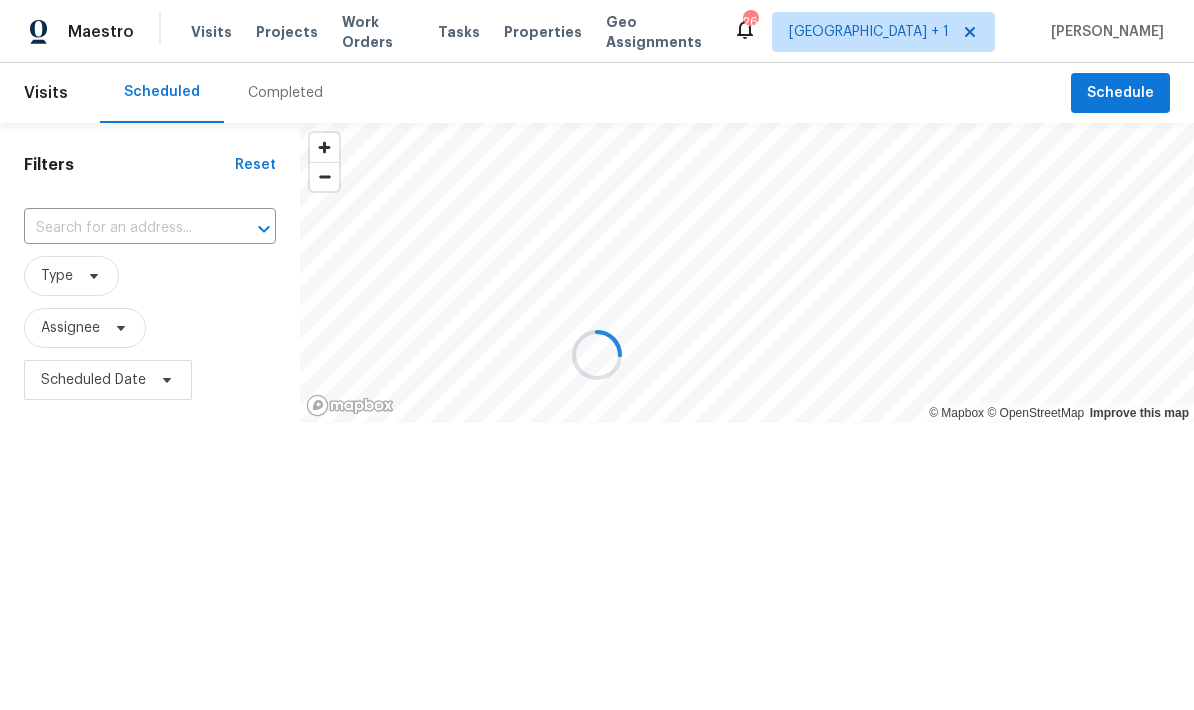scroll, scrollTop: 0, scrollLeft: 0, axis: both 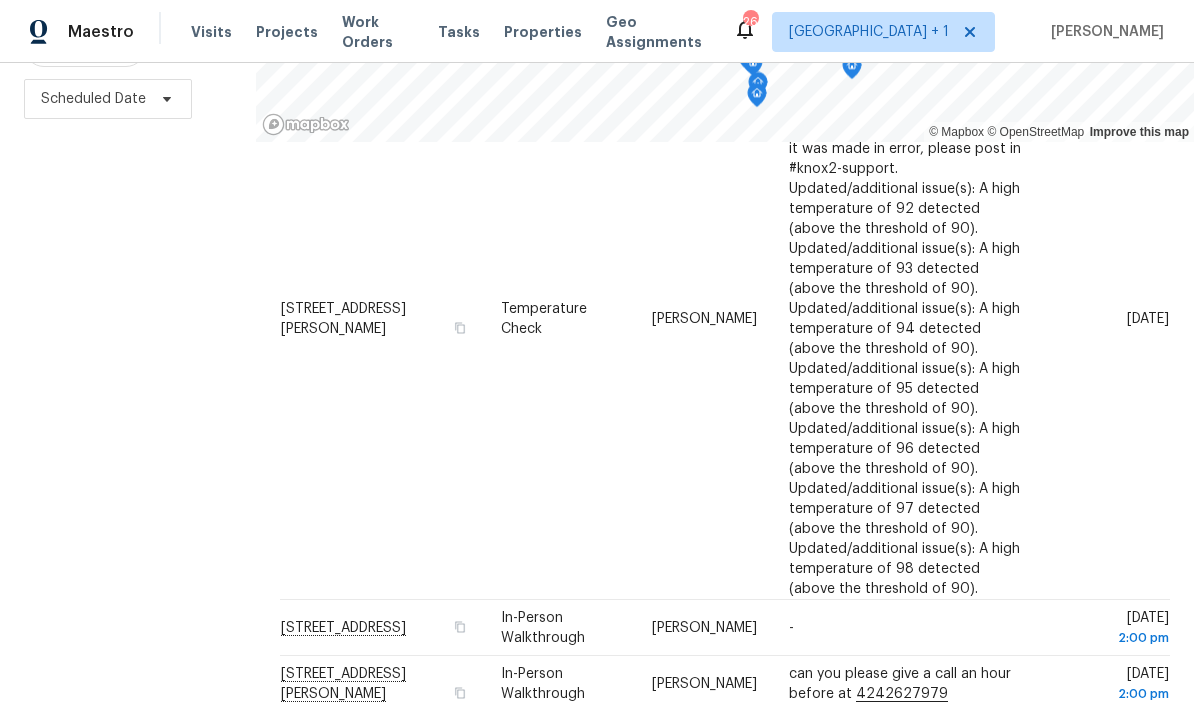 click 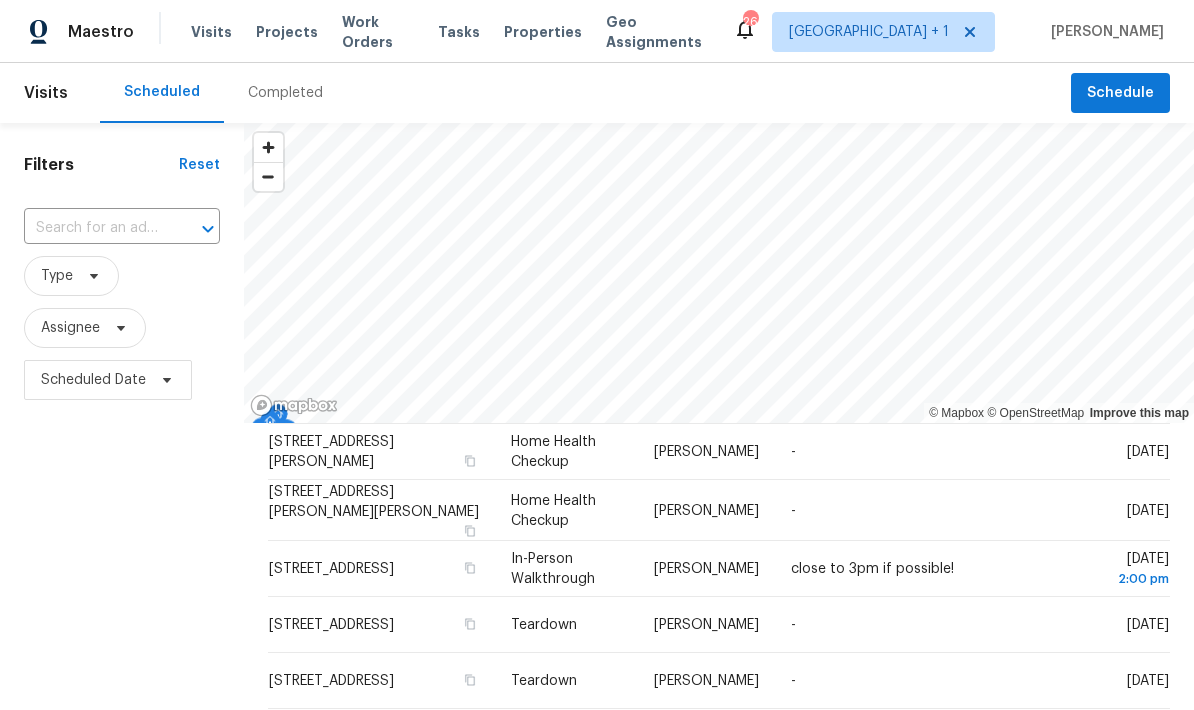 scroll, scrollTop: 678, scrollLeft: 0, axis: vertical 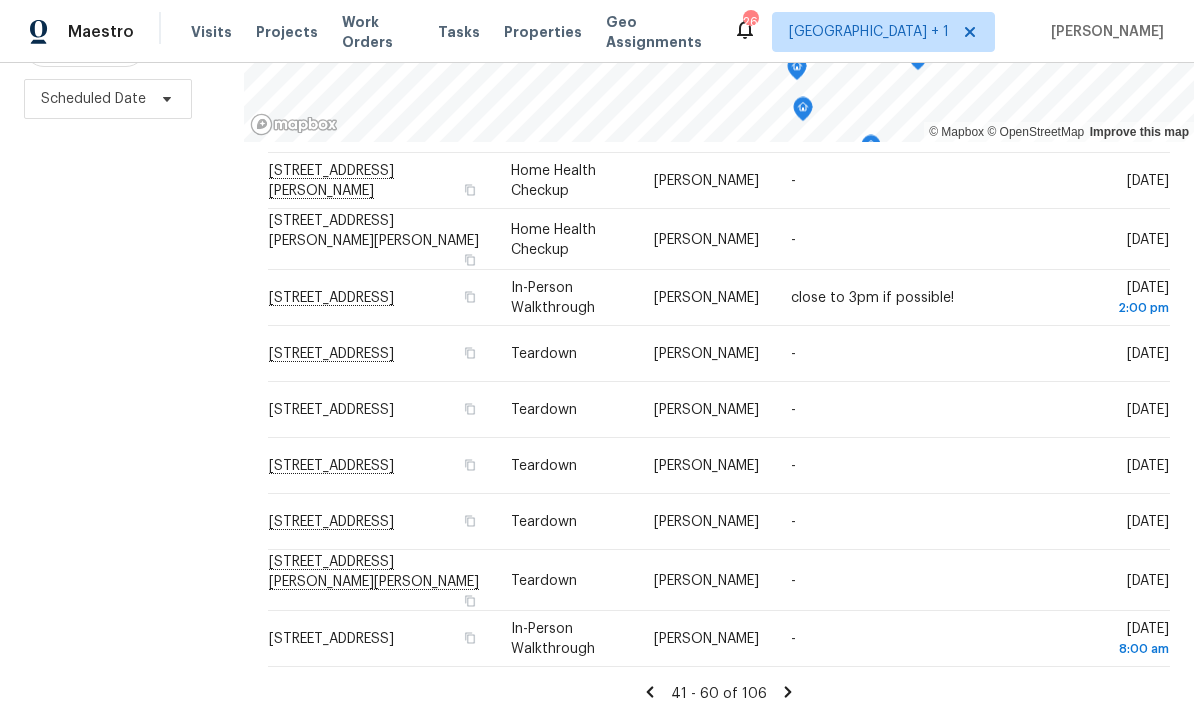 click 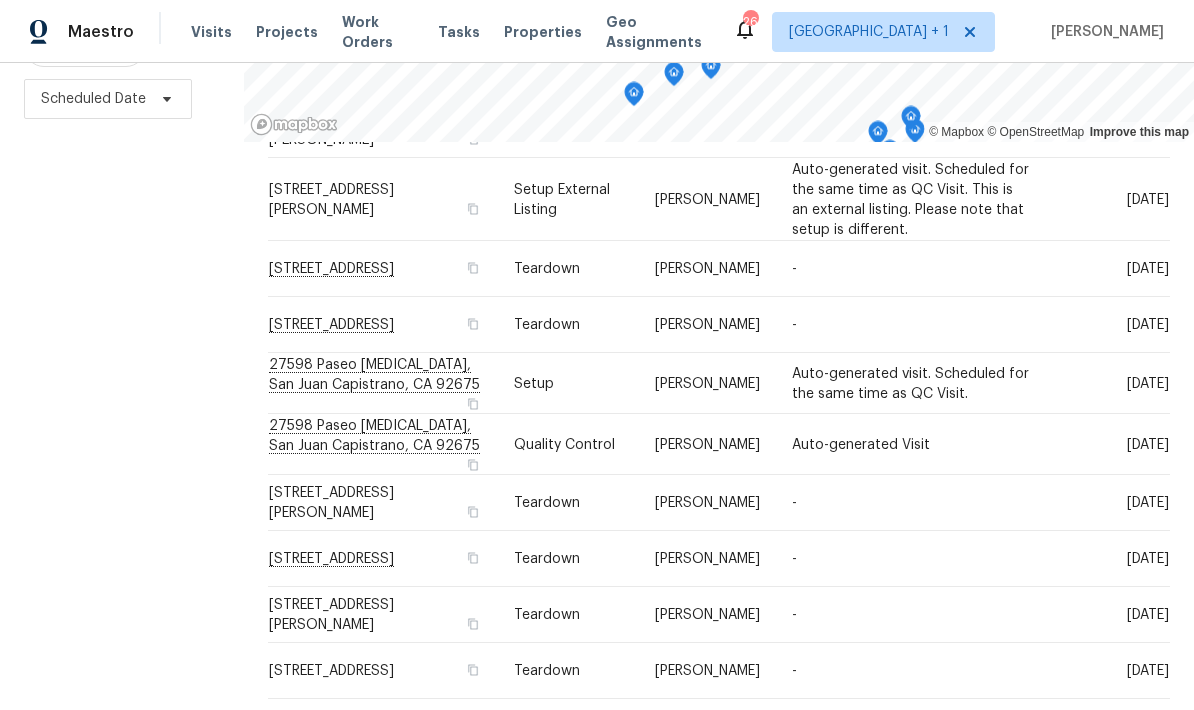 scroll, scrollTop: 281, scrollLeft: 0, axis: vertical 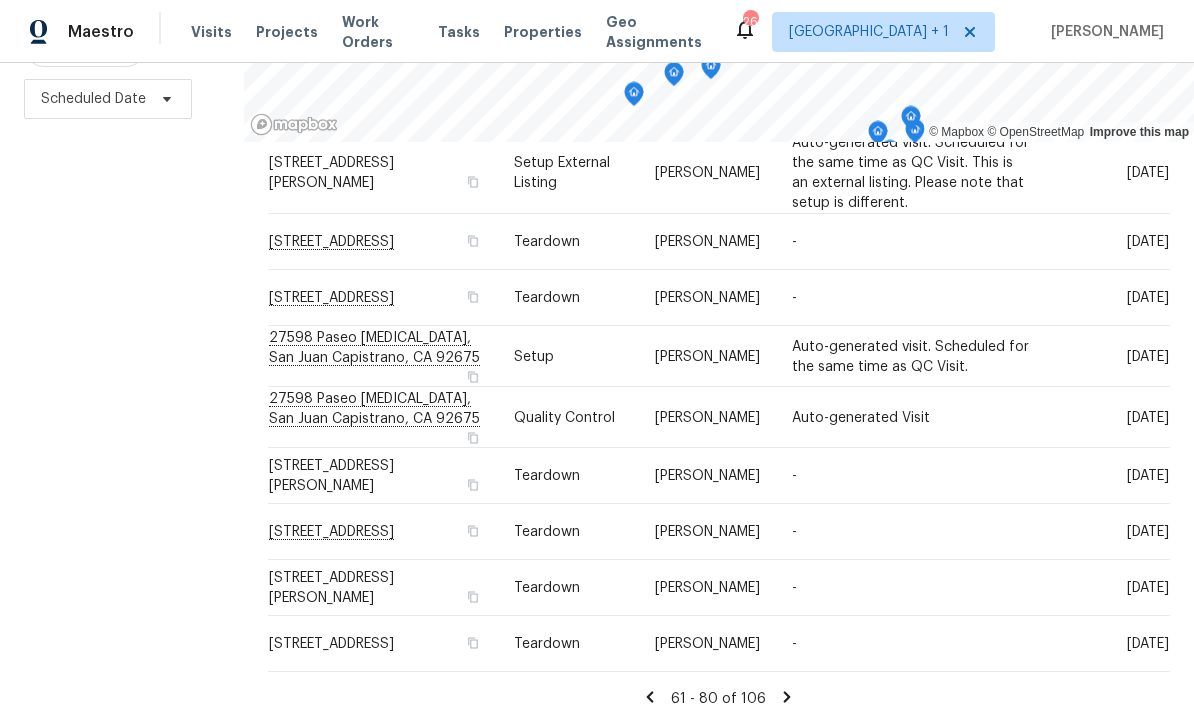 click 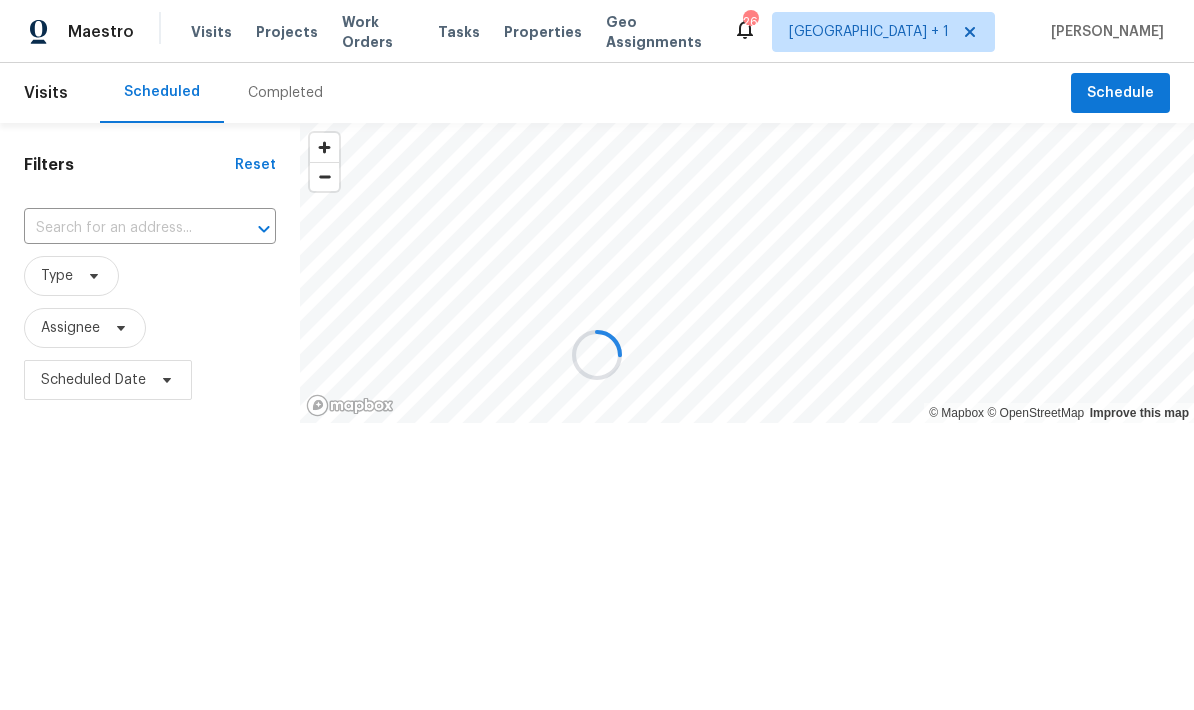 scroll, scrollTop: 0, scrollLeft: 0, axis: both 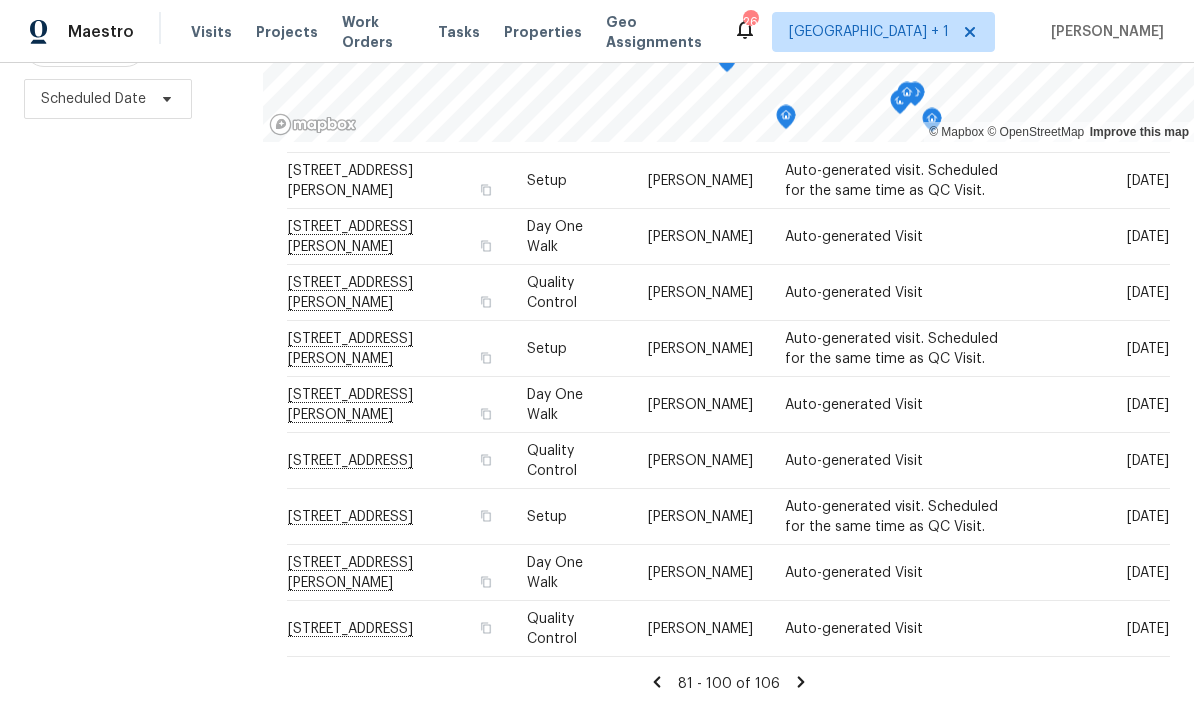 click on "81 - 100 of 106" at bounding box center [728, 683] 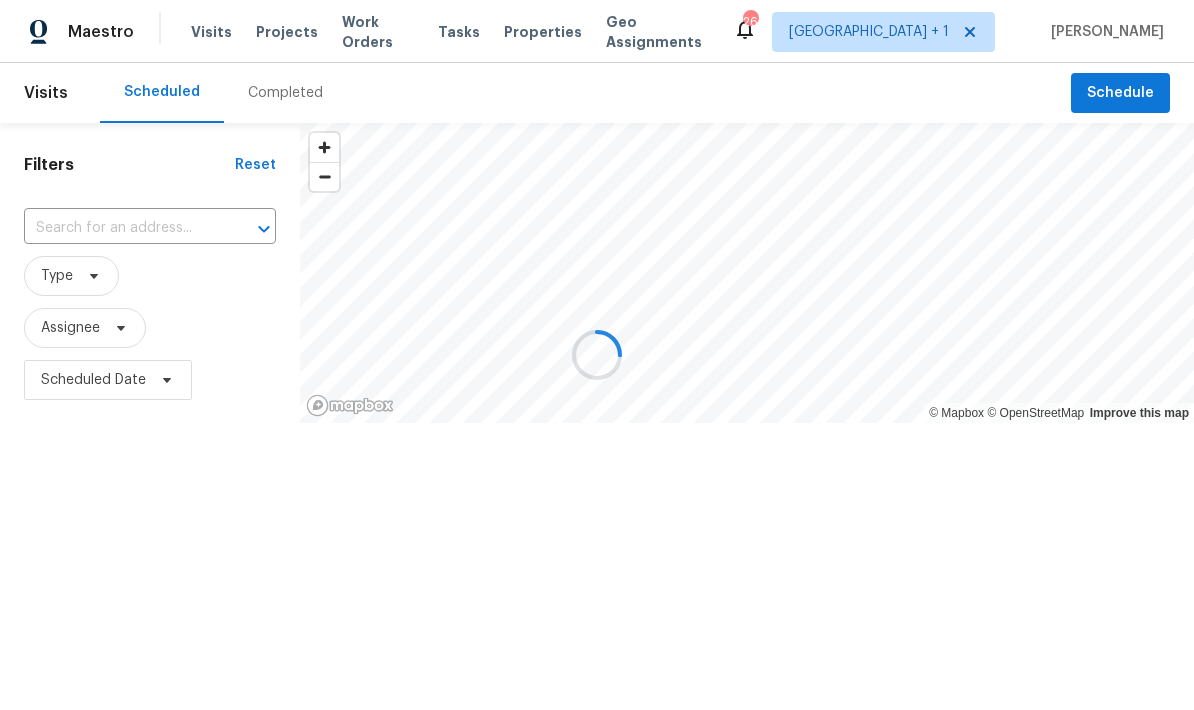 scroll, scrollTop: 0, scrollLeft: 0, axis: both 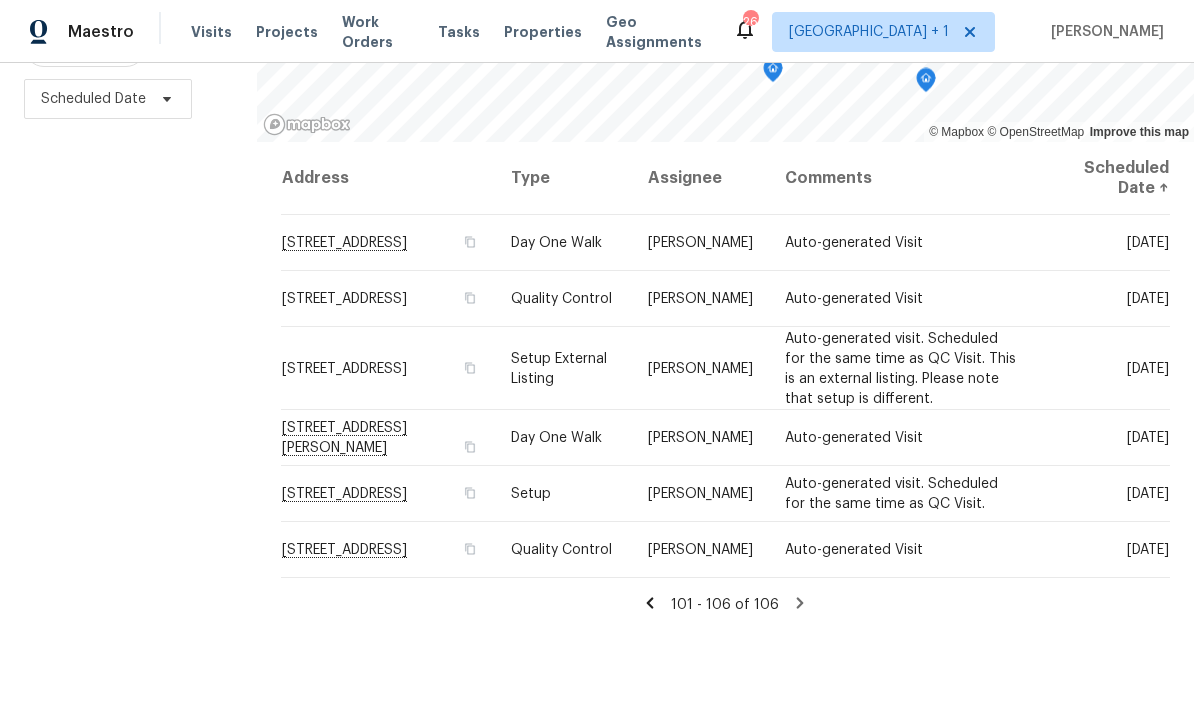 click 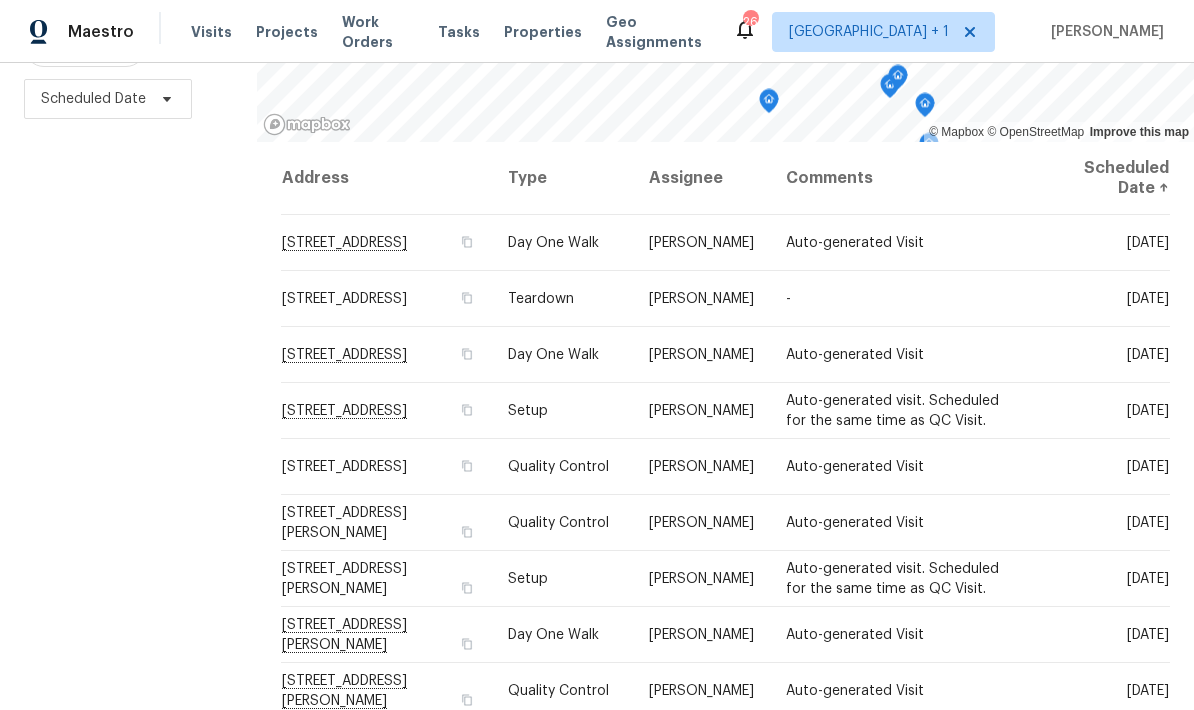 scroll, scrollTop: 281, scrollLeft: 0, axis: vertical 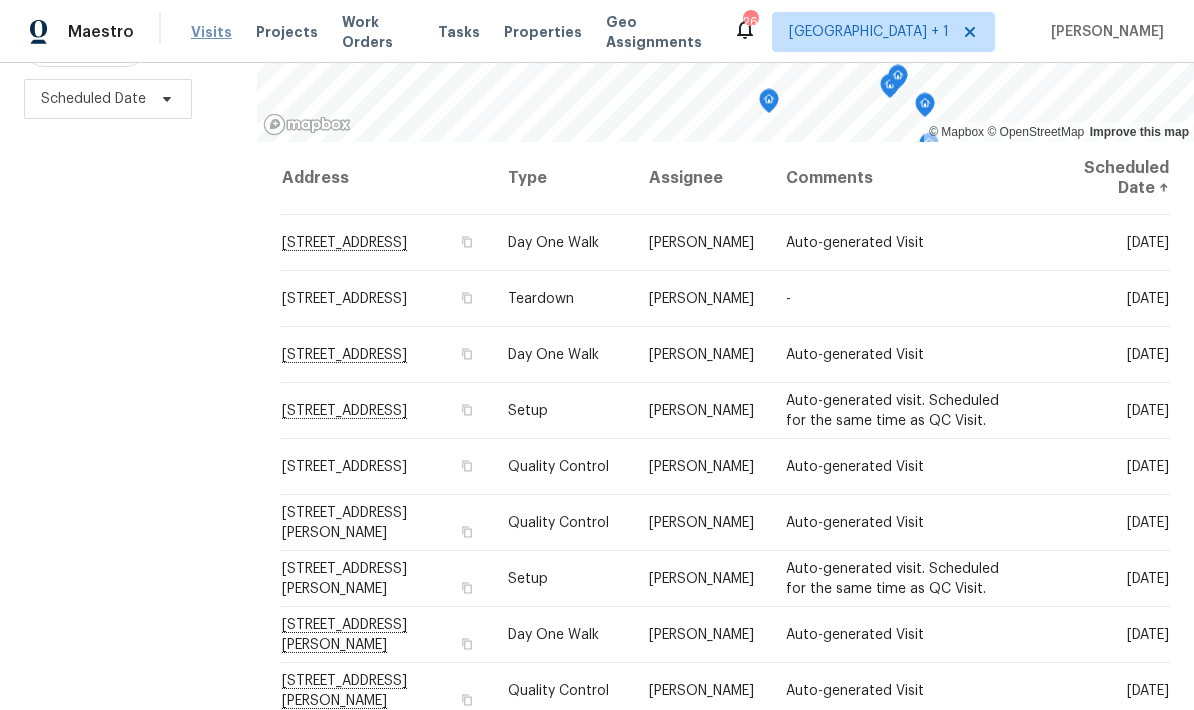 click on "Visits" at bounding box center [211, 32] 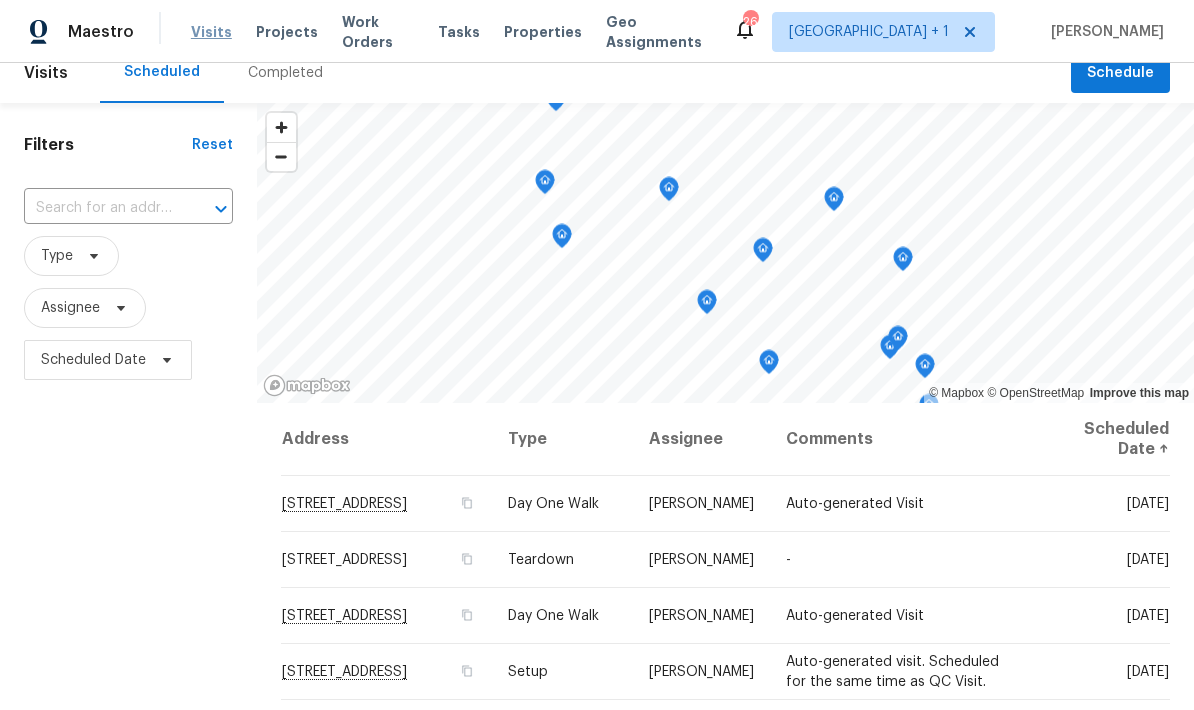 scroll, scrollTop: 22, scrollLeft: 0, axis: vertical 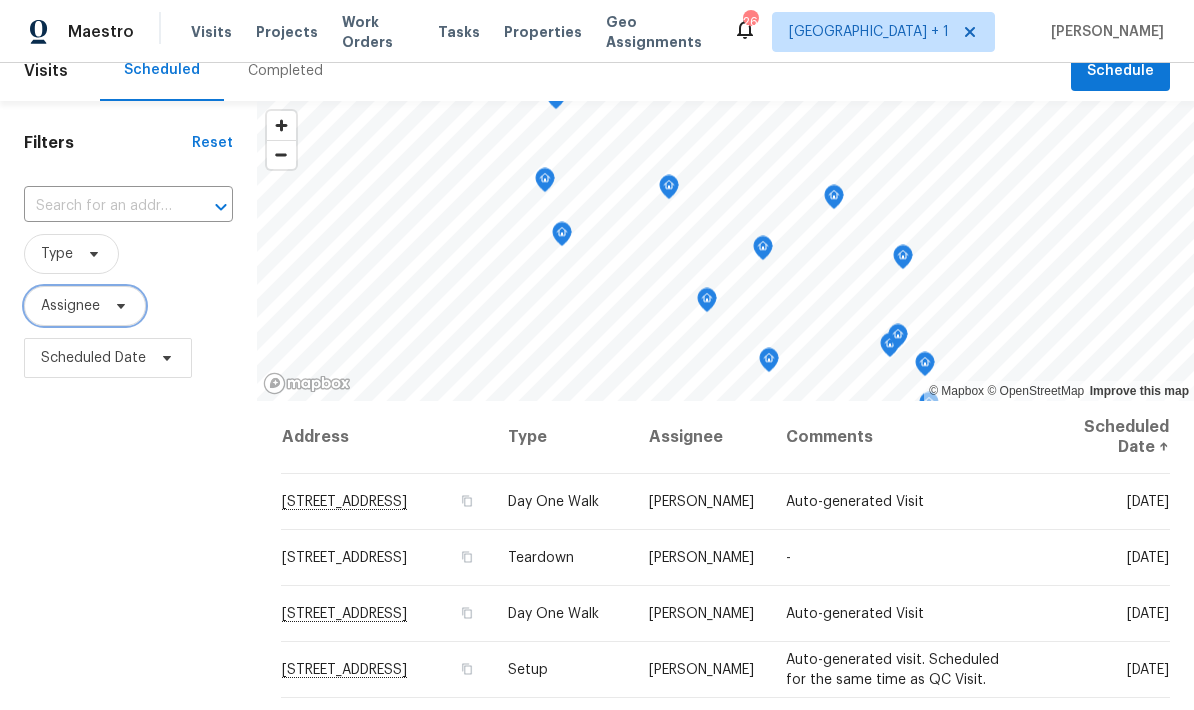 click on "Assignee" at bounding box center (85, 306) 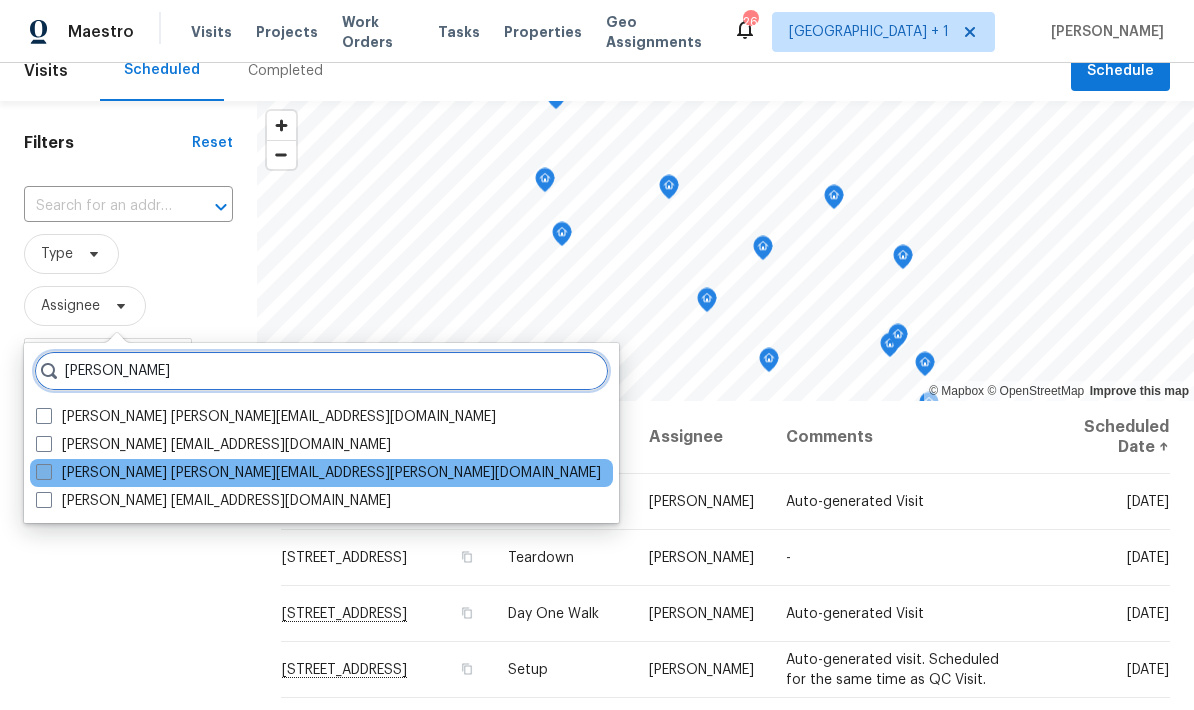 type on "Mirabella" 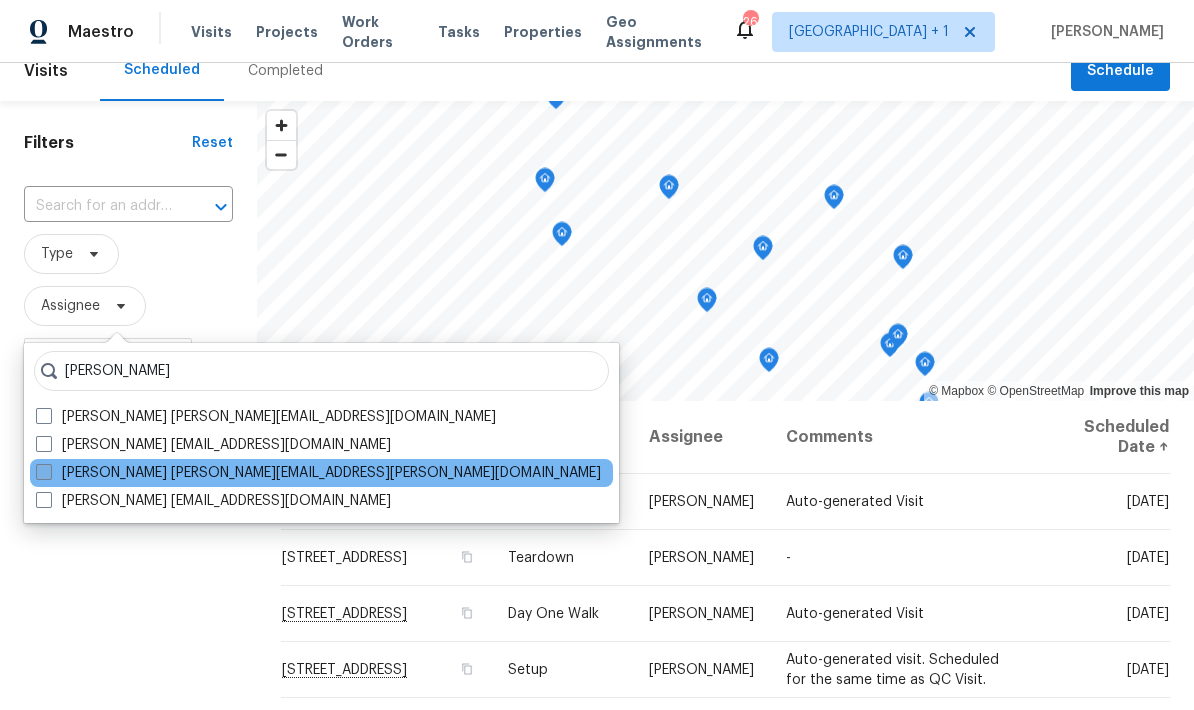 click on "Theodore Mirabella
theodore.mirabella@opendoor.com" at bounding box center (318, 473) 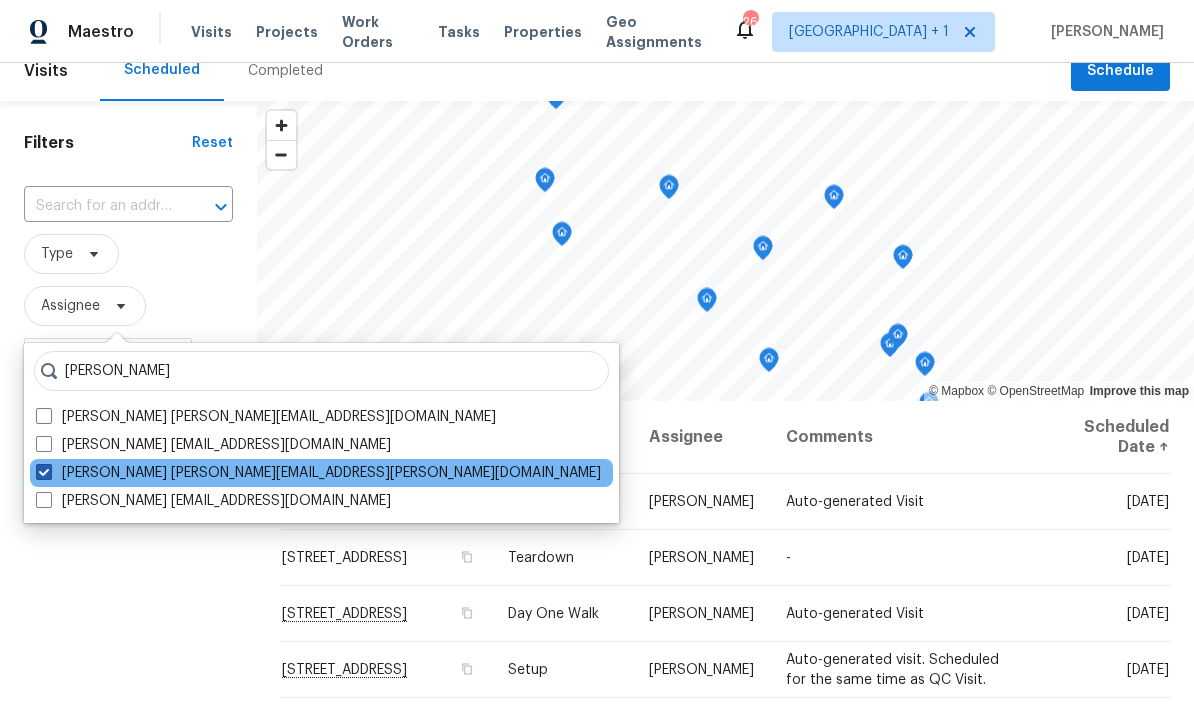 checkbox on "true" 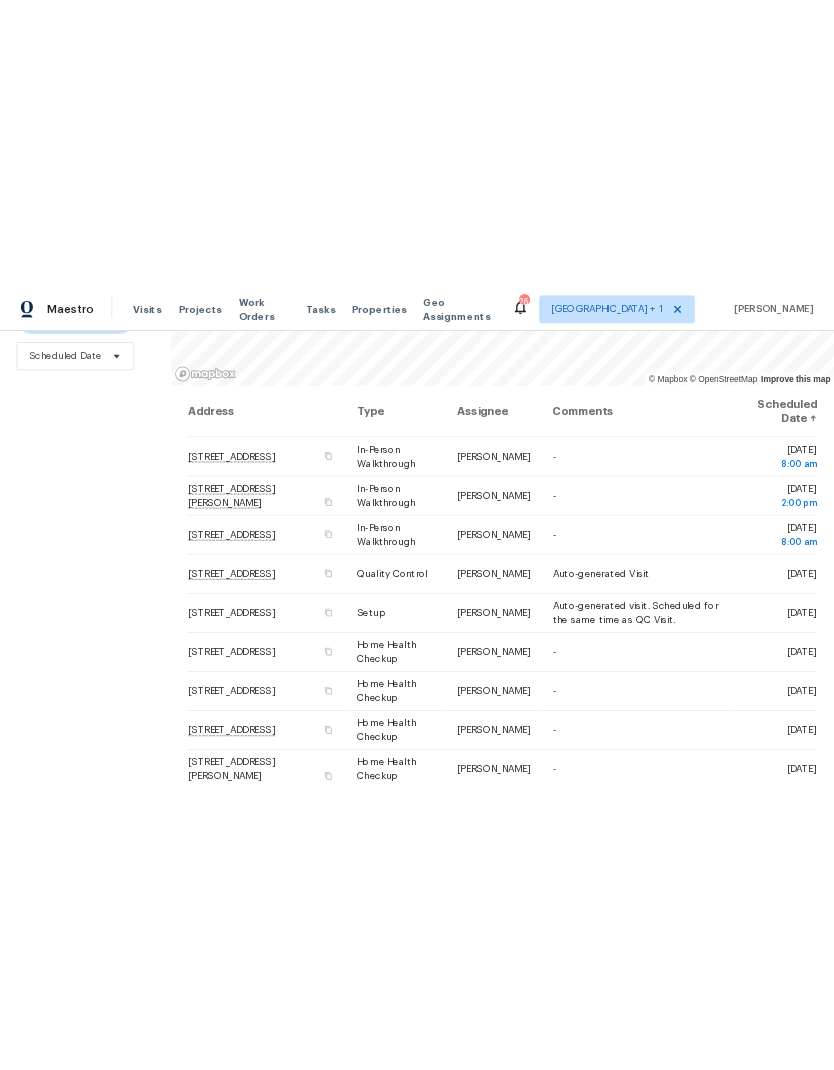 scroll, scrollTop: 209, scrollLeft: 0, axis: vertical 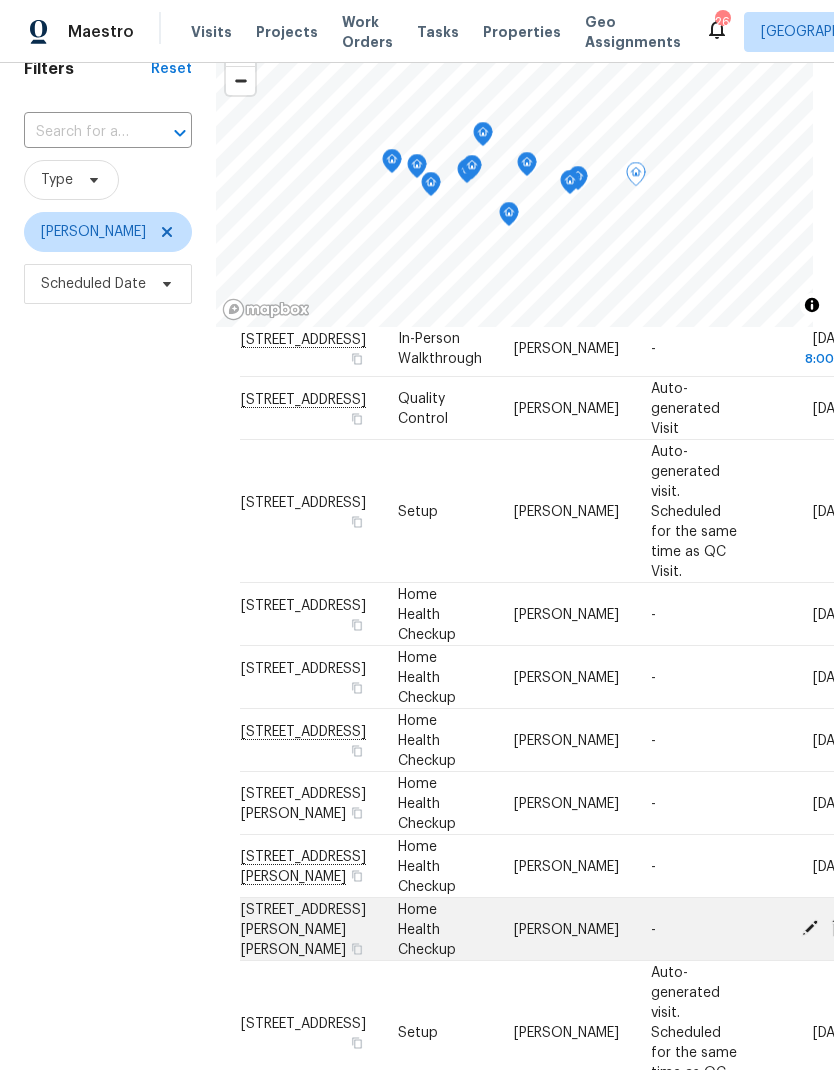 click 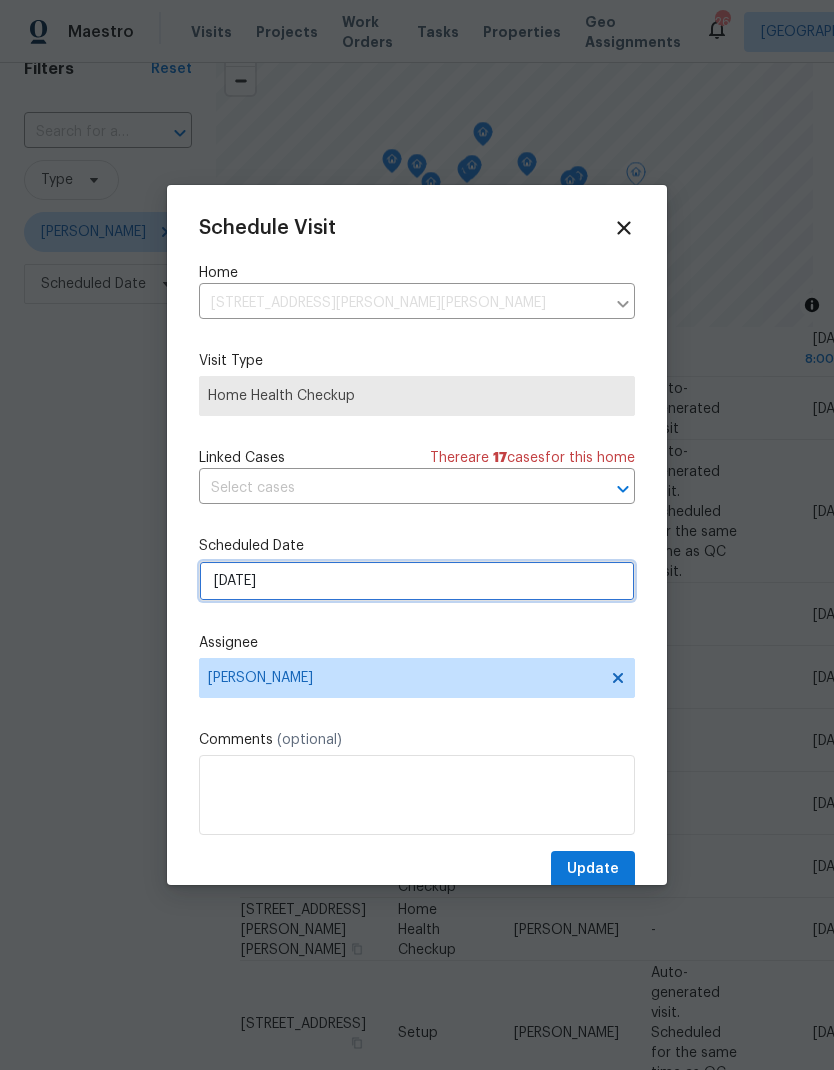 click on "7/18/2025" at bounding box center (417, 581) 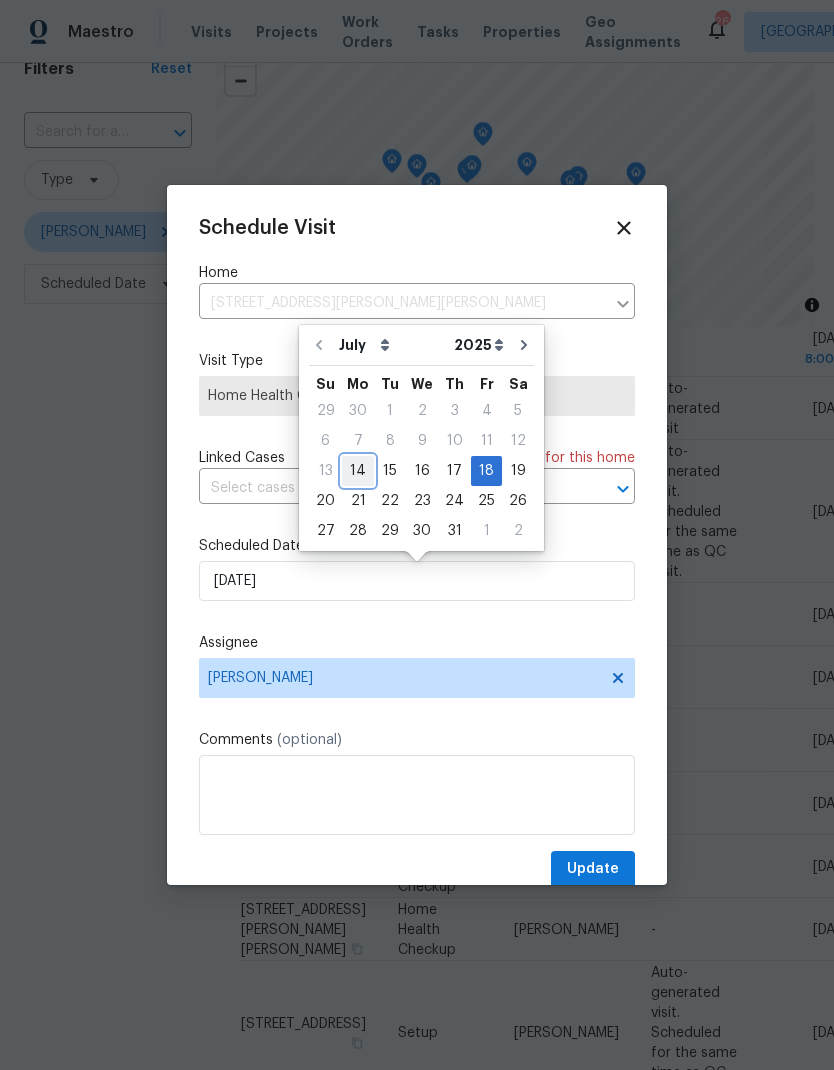 click on "14" at bounding box center (358, 471) 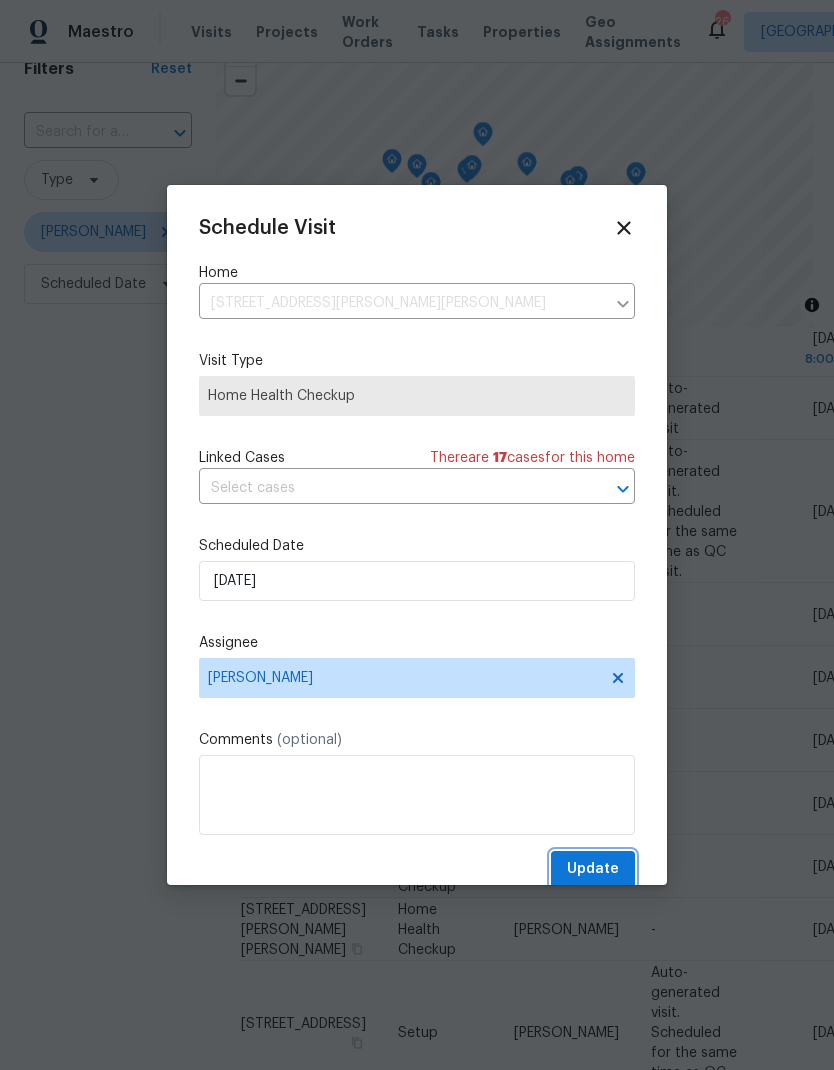 click on "Update" at bounding box center [593, 869] 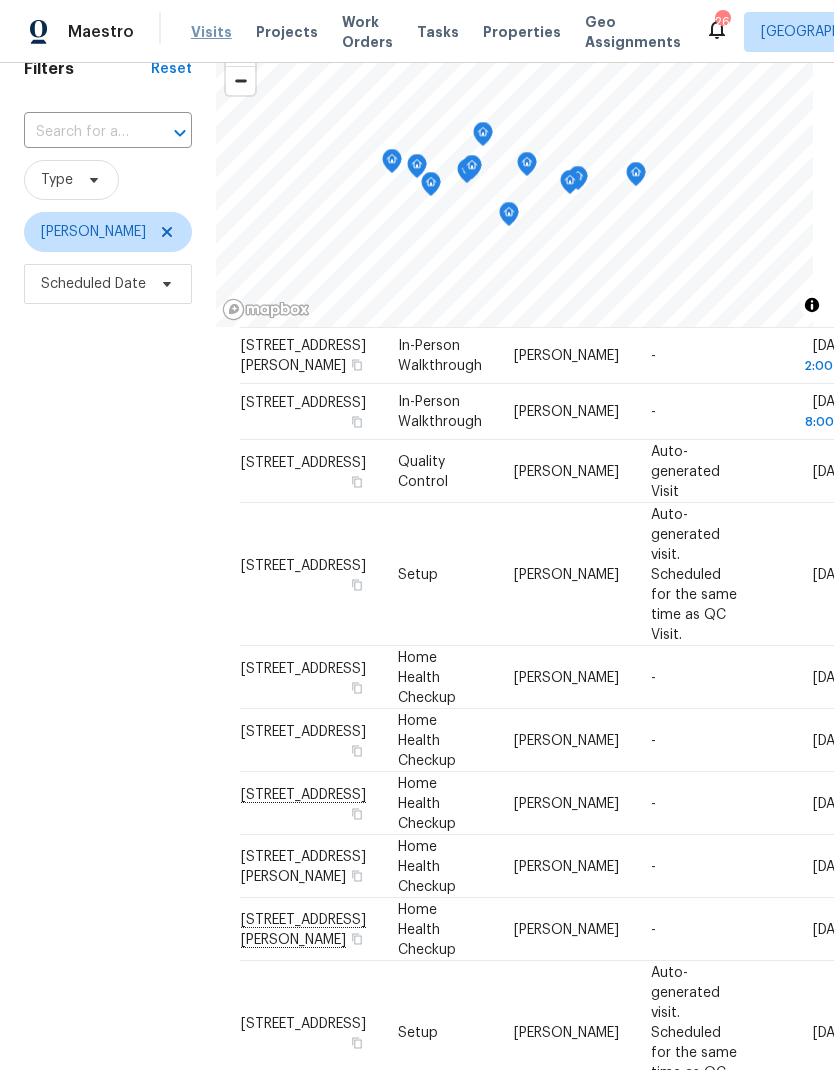 click on "Visits" at bounding box center [211, 32] 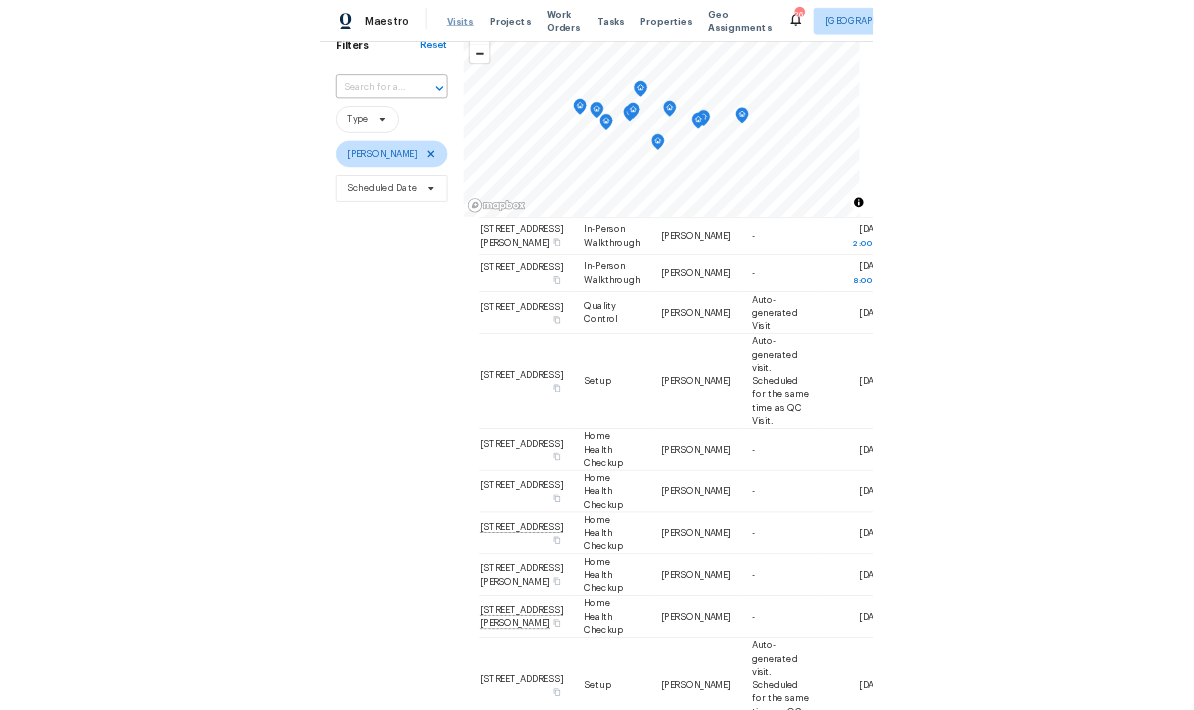 scroll, scrollTop: 249, scrollLeft: 0, axis: vertical 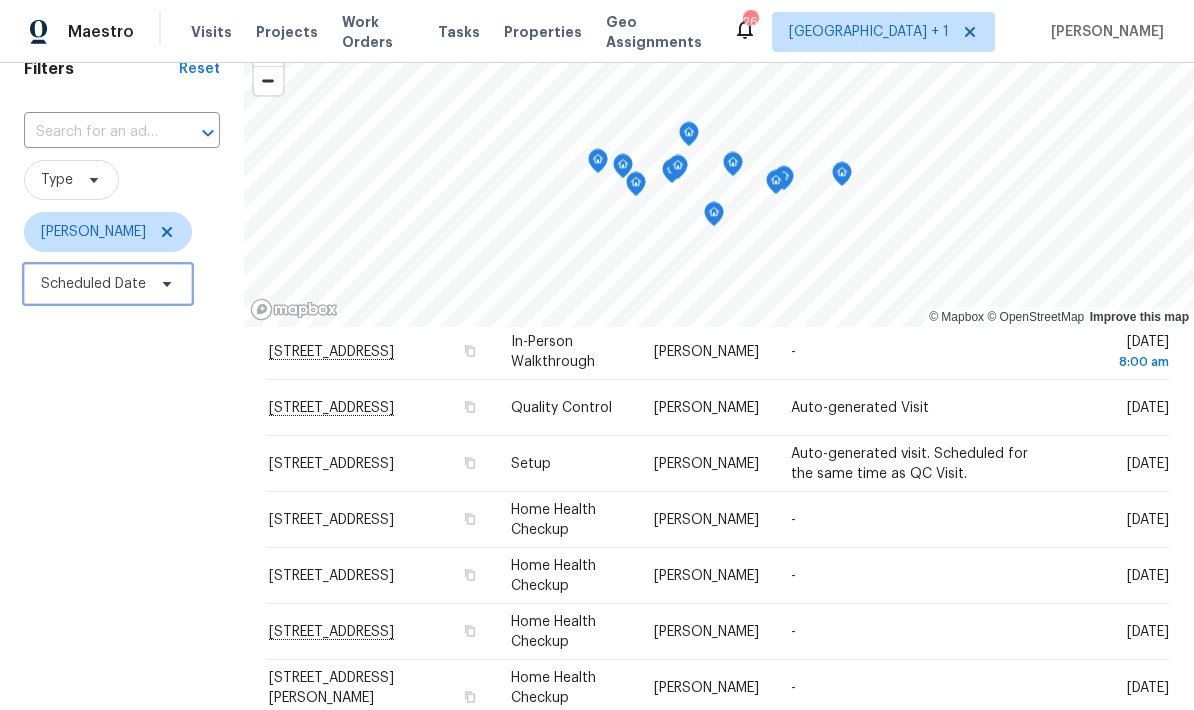 click on "Scheduled Date" at bounding box center [93, 284] 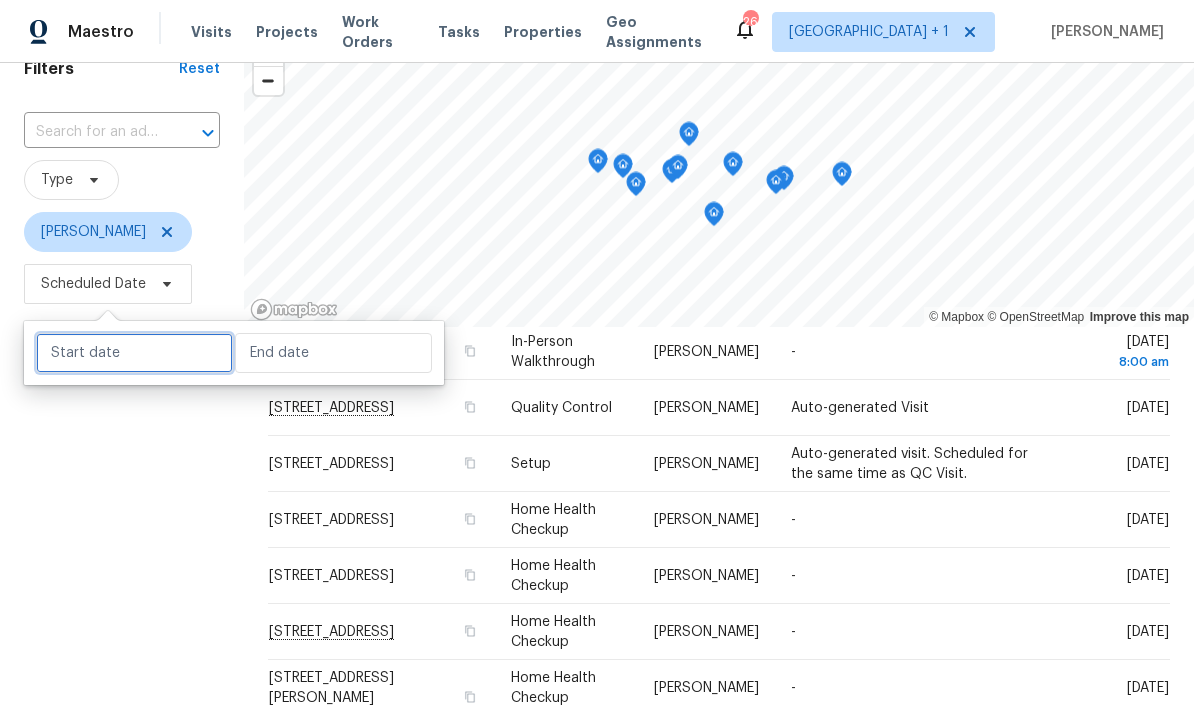 click at bounding box center (134, 353) 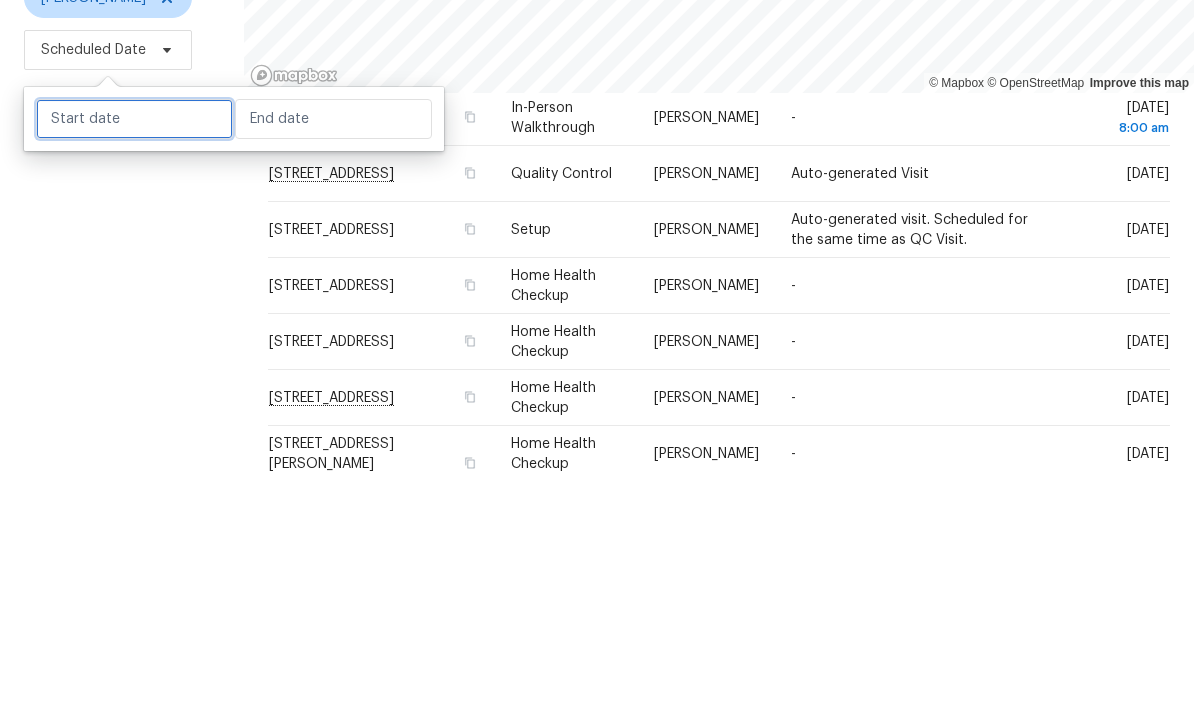 select on "6" 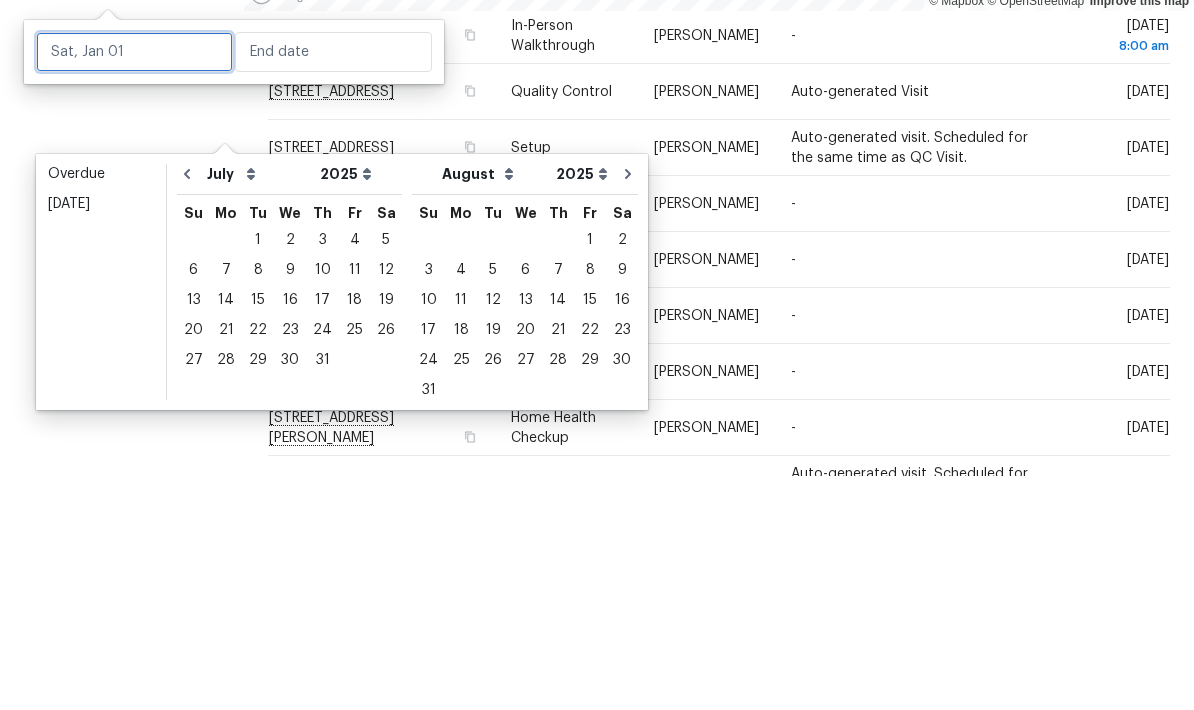 scroll, scrollTop: 199, scrollLeft: 0, axis: vertical 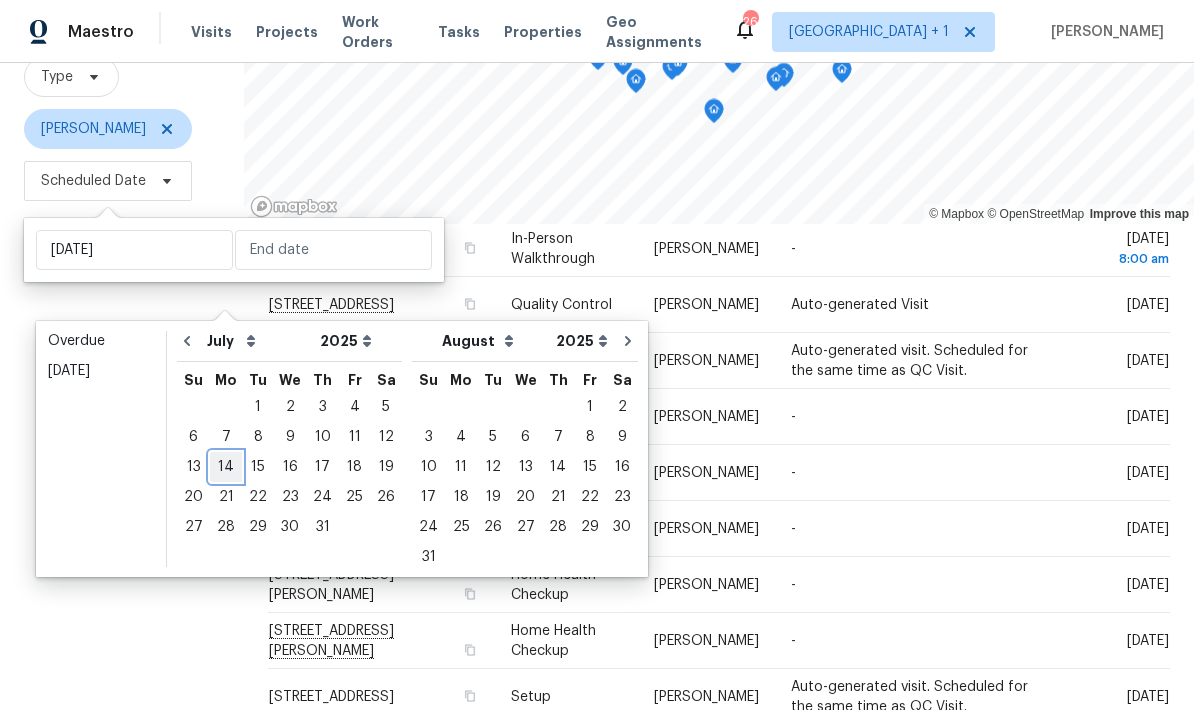 click on "14" at bounding box center (226, 467) 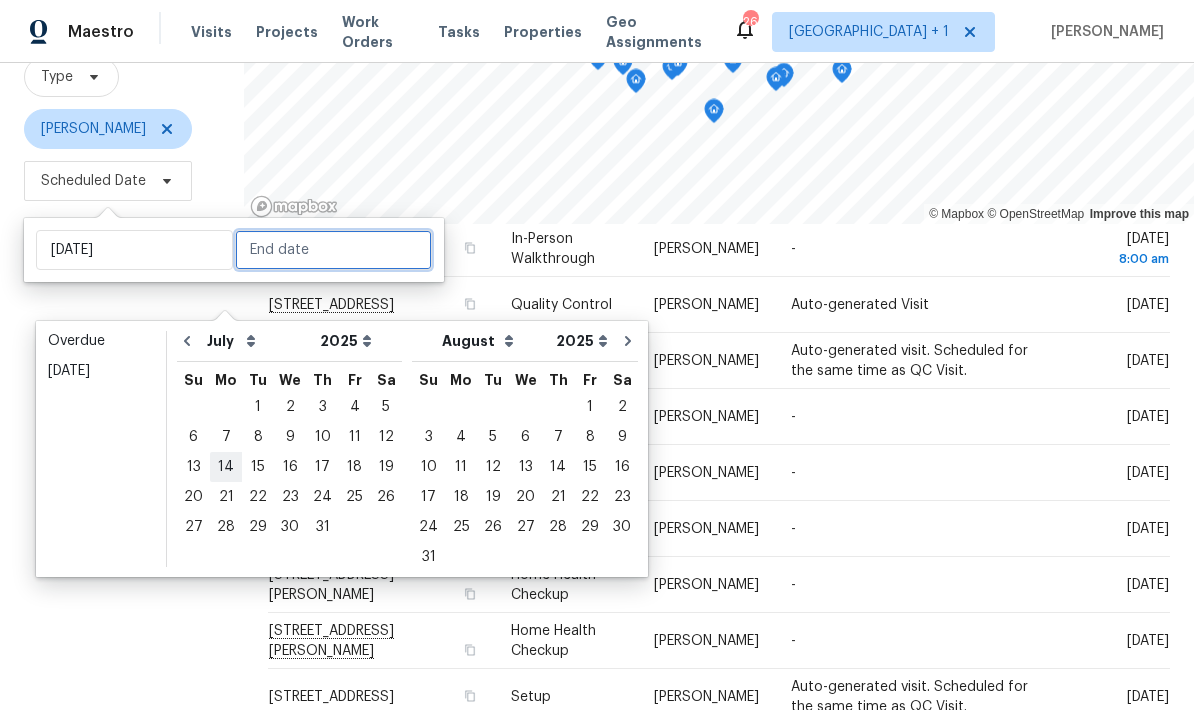 type on "[DATE]" 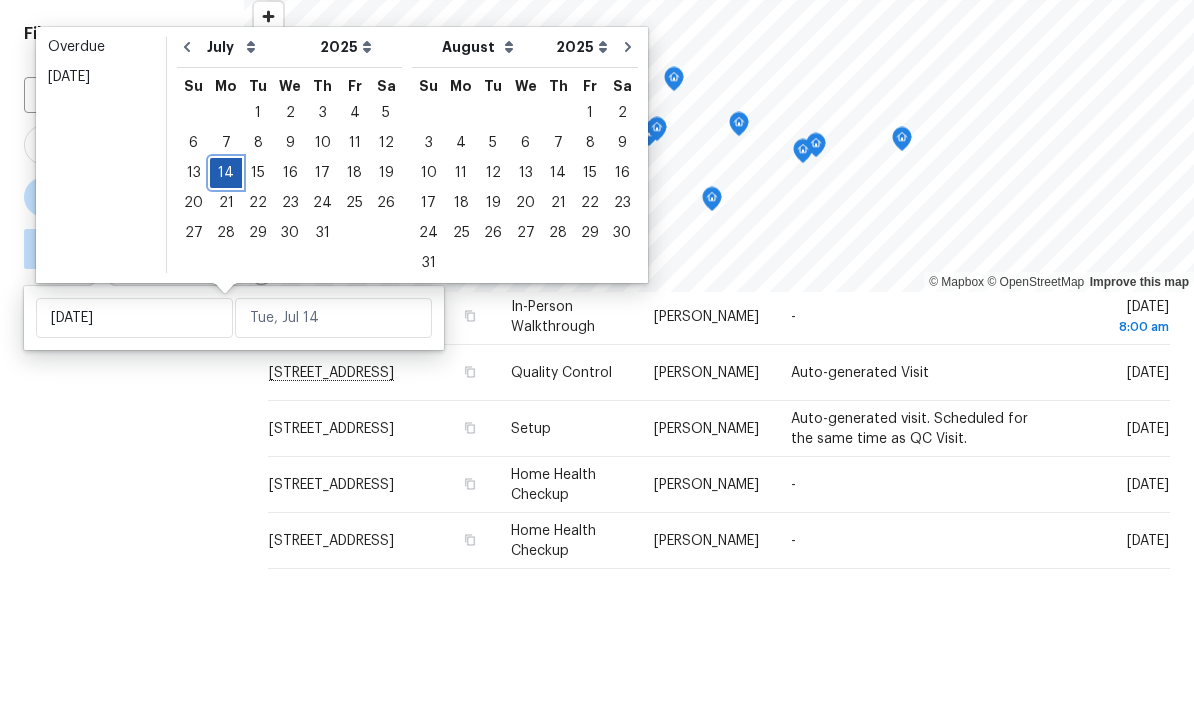 click on "14" at bounding box center [226, 304] 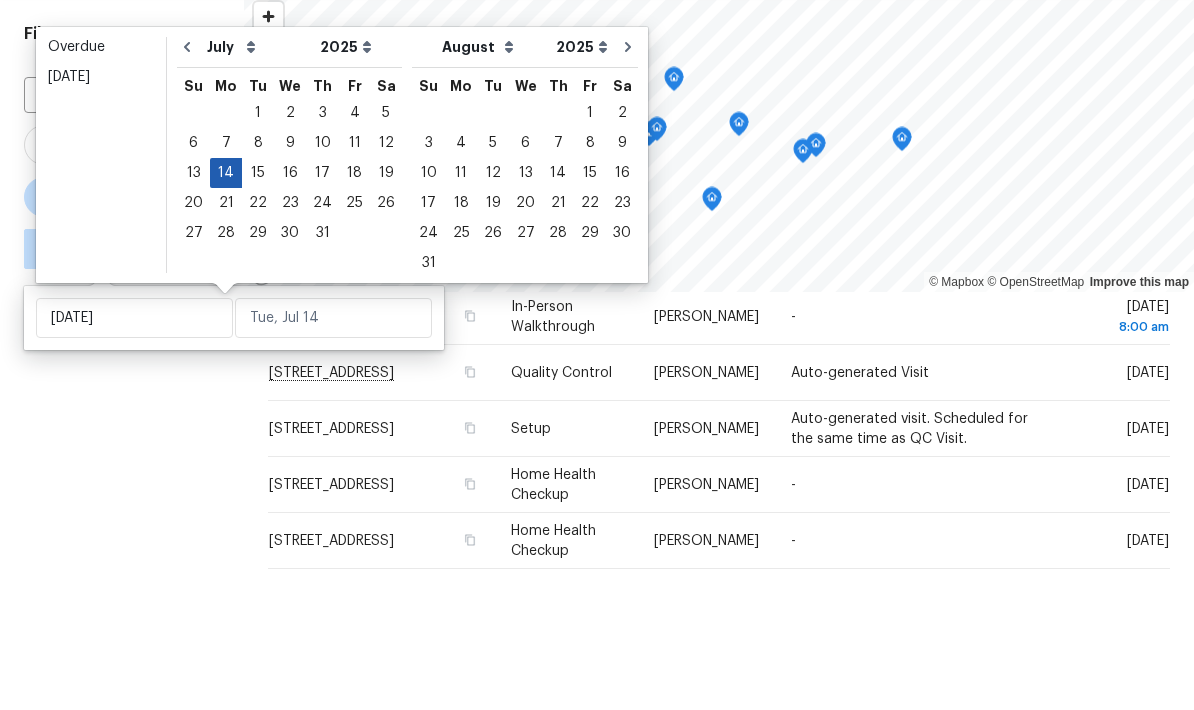 type on "[DATE]" 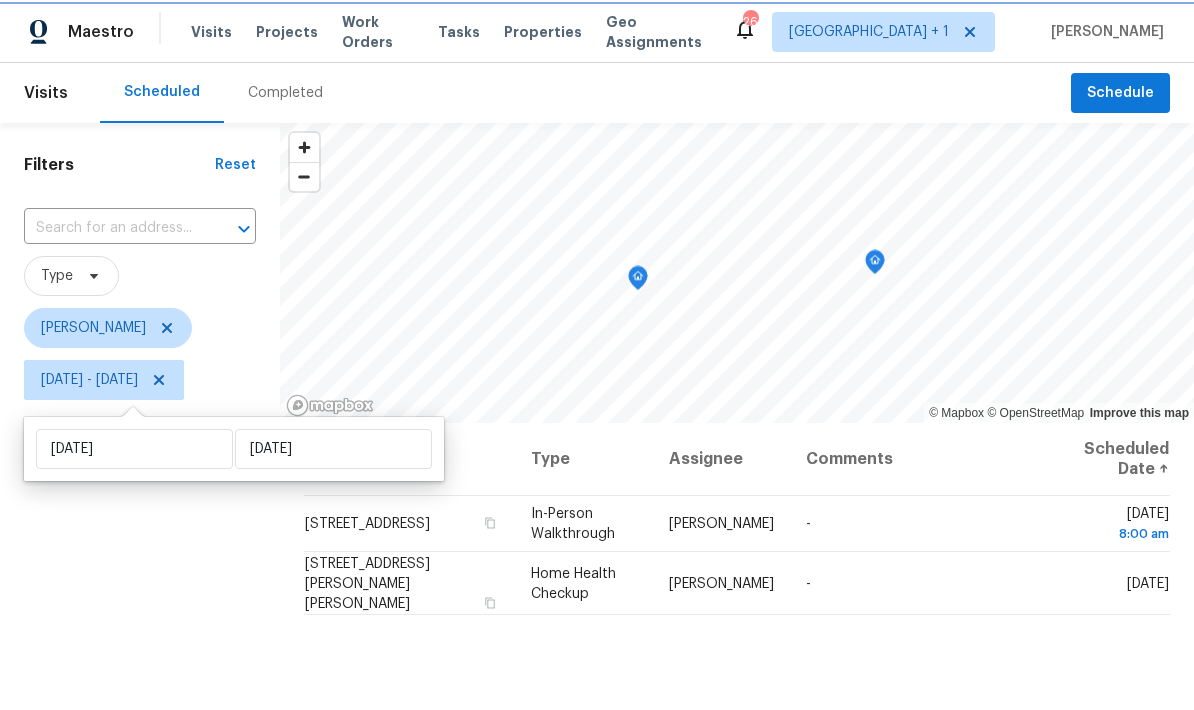 scroll, scrollTop: 0, scrollLeft: 0, axis: both 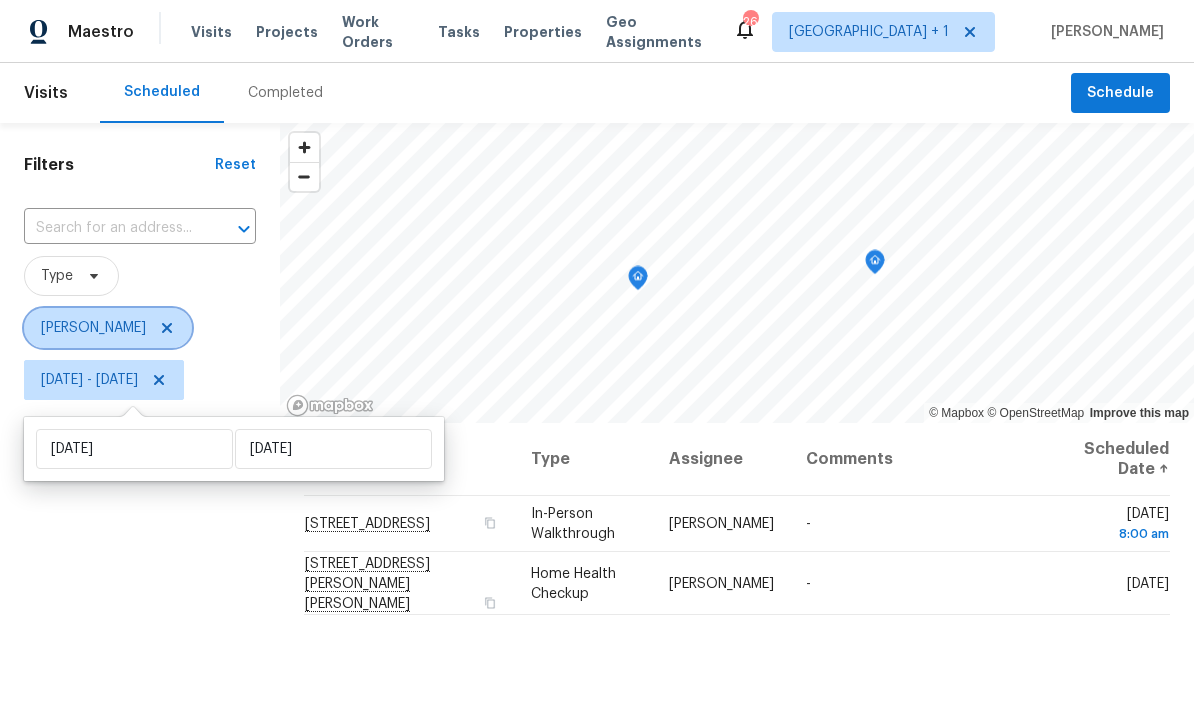 click 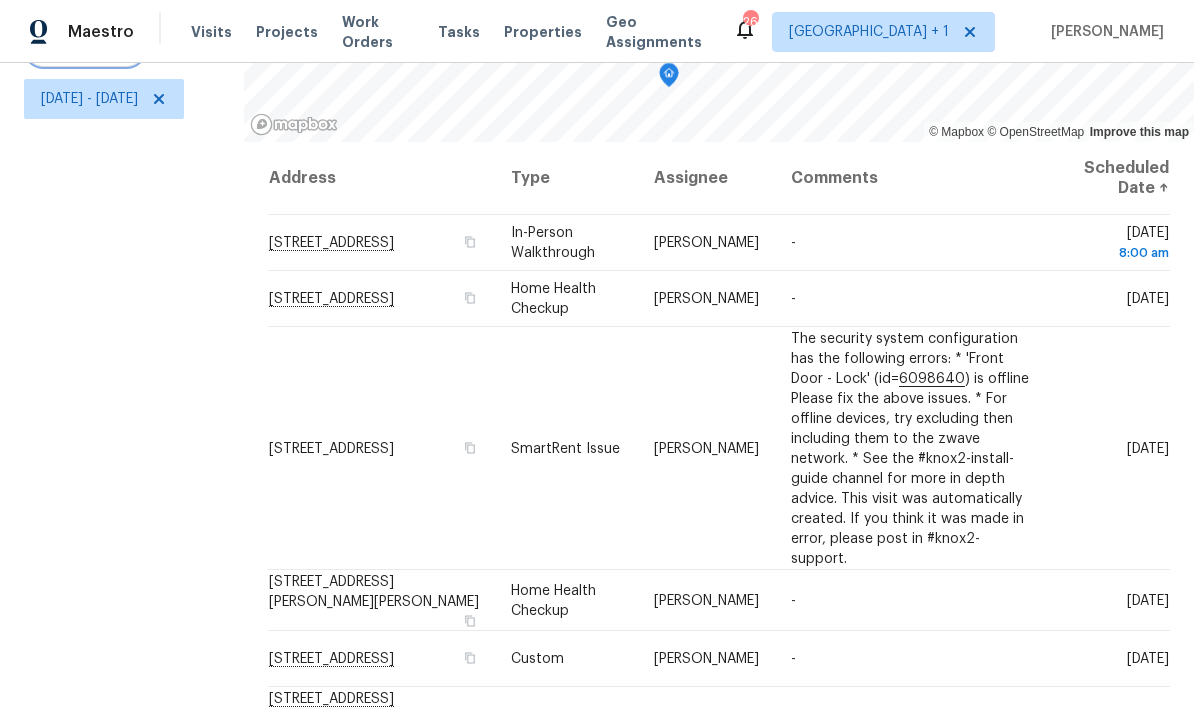 scroll, scrollTop: 281, scrollLeft: 0, axis: vertical 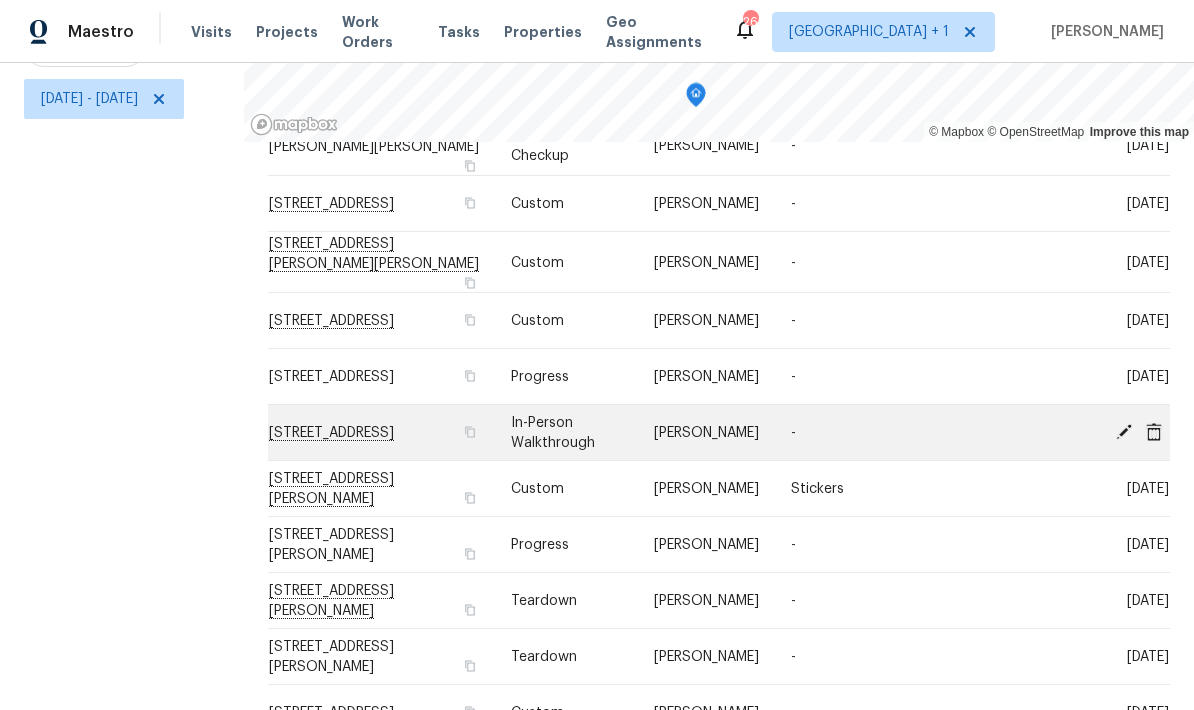 click on "[STREET_ADDRESS]" at bounding box center (381, 433) 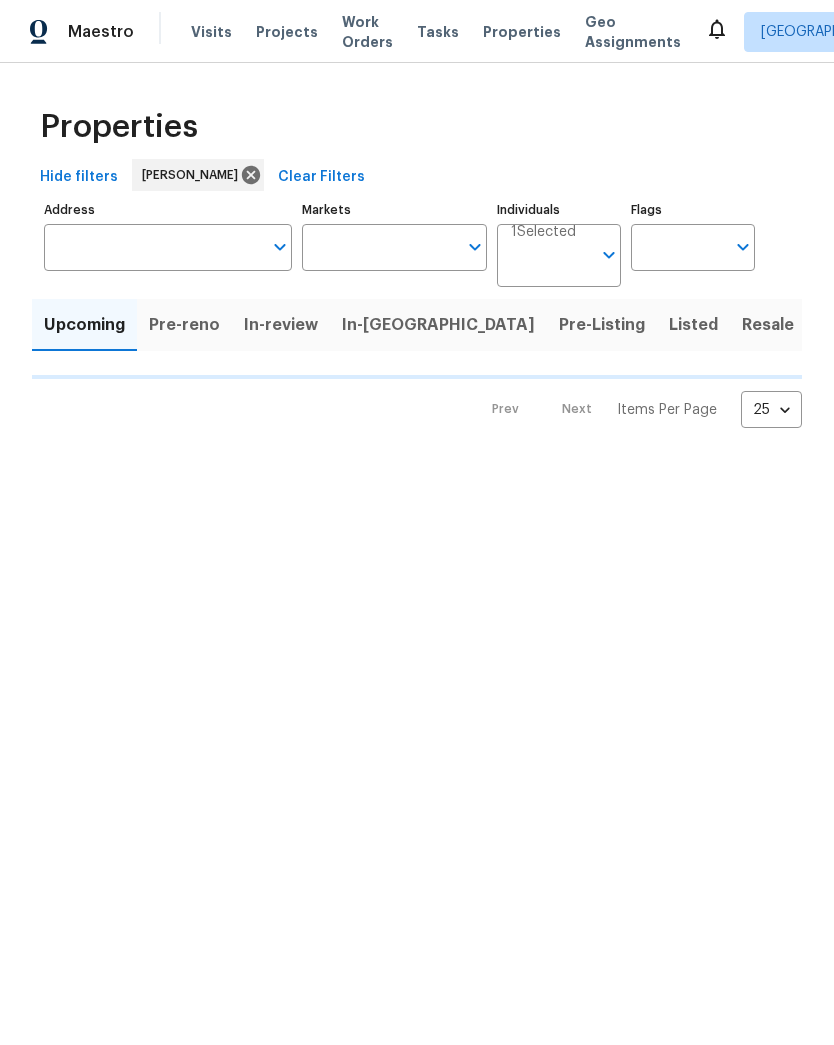 scroll, scrollTop: 0, scrollLeft: 0, axis: both 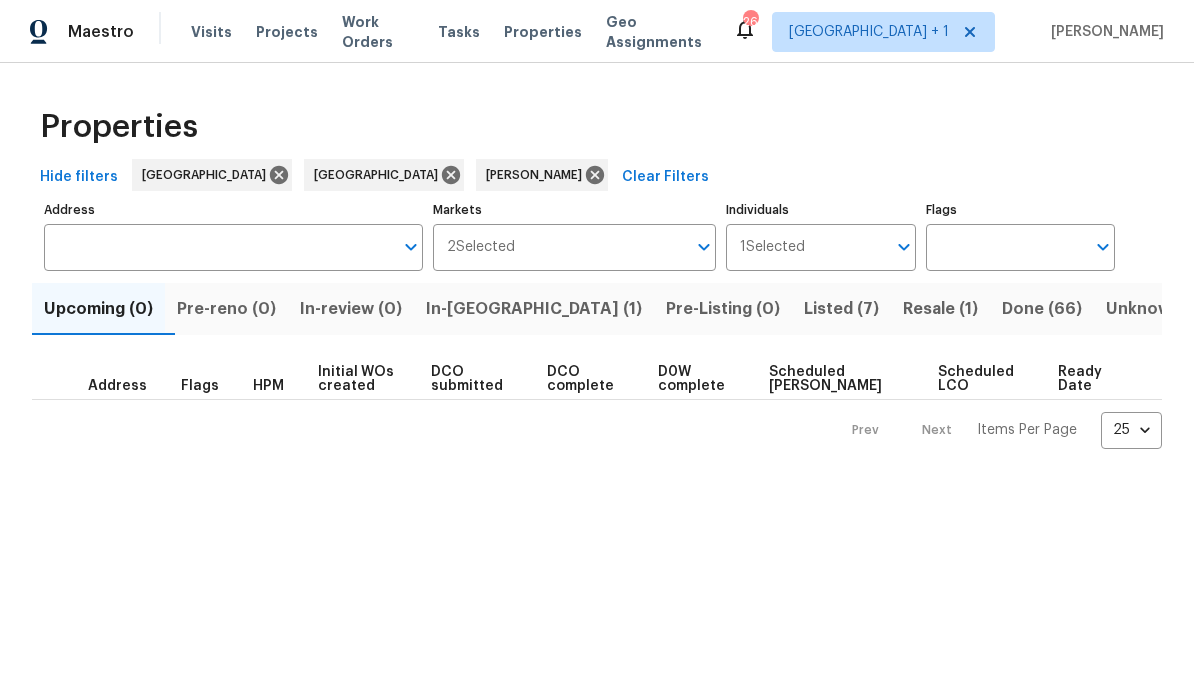 click on "Resale (1)" at bounding box center (940, 309) 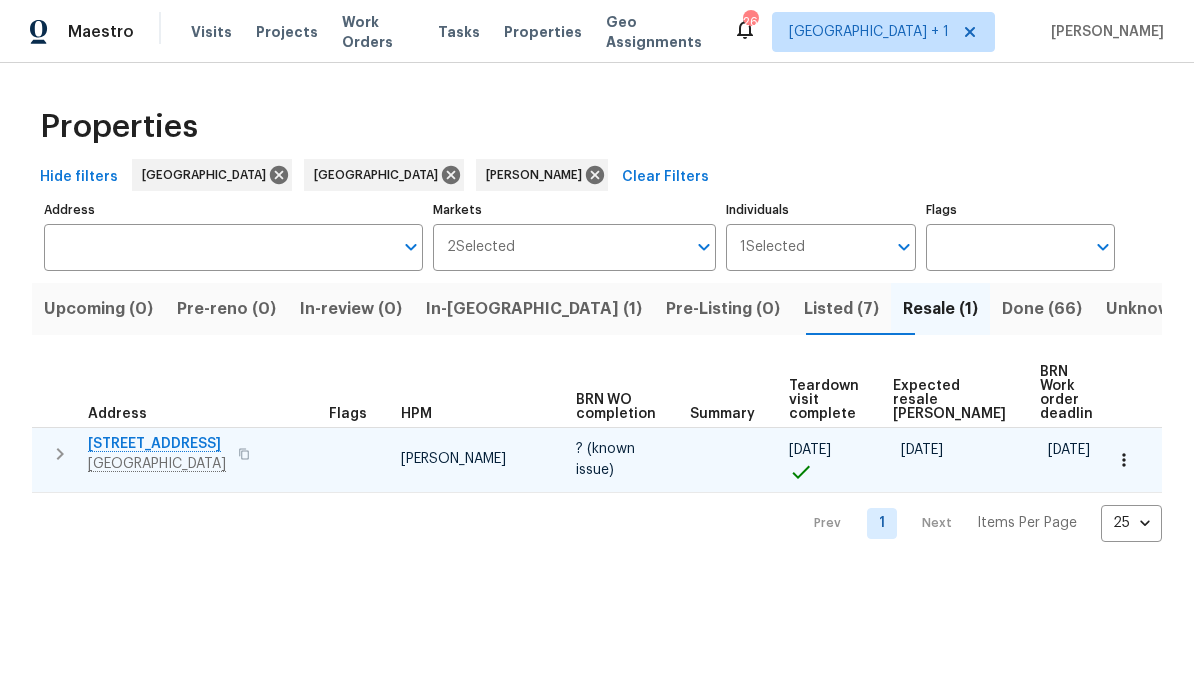 click at bounding box center [244, 454] 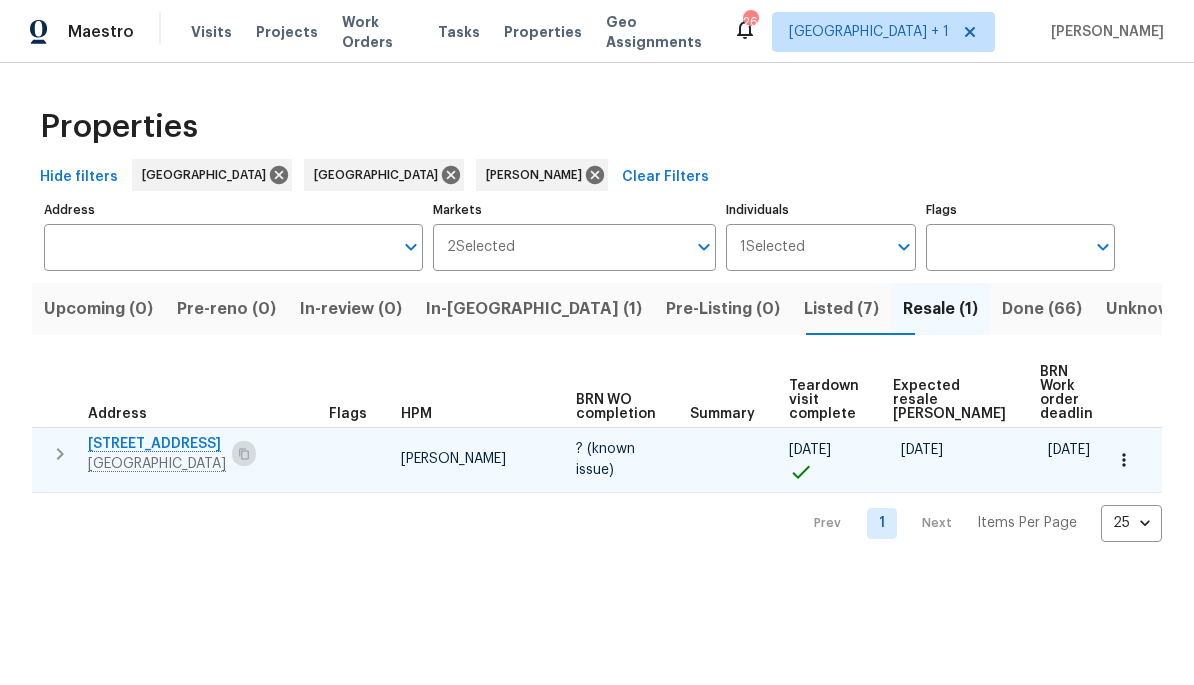 click 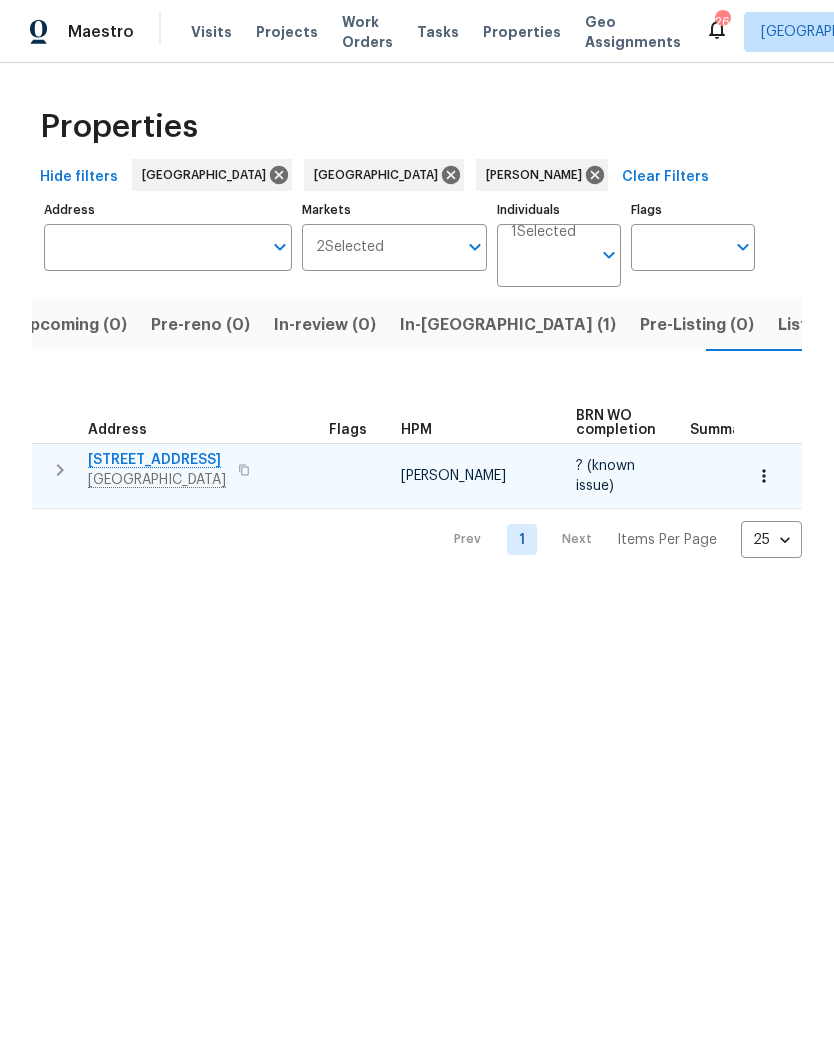 scroll, scrollTop: 0, scrollLeft: 26, axis: horizontal 